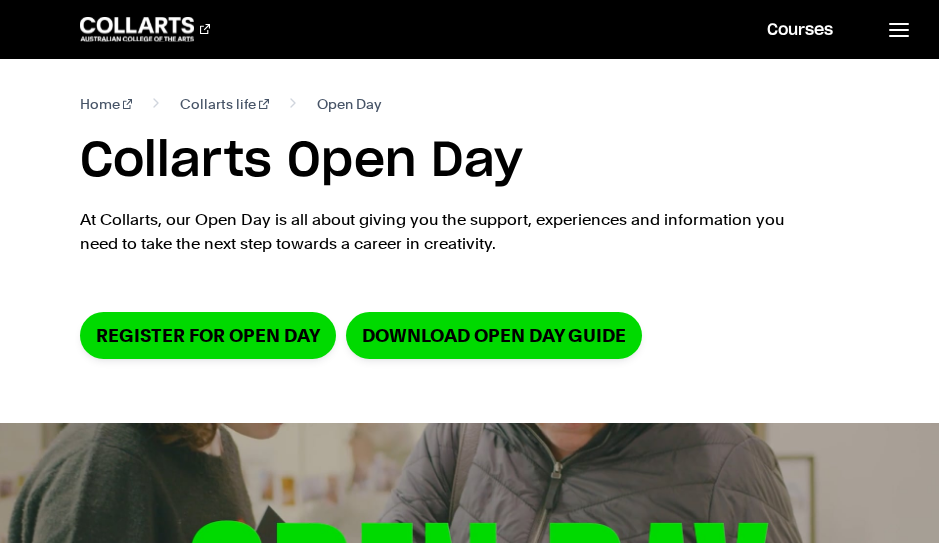 scroll, scrollTop: 0, scrollLeft: 0, axis: both 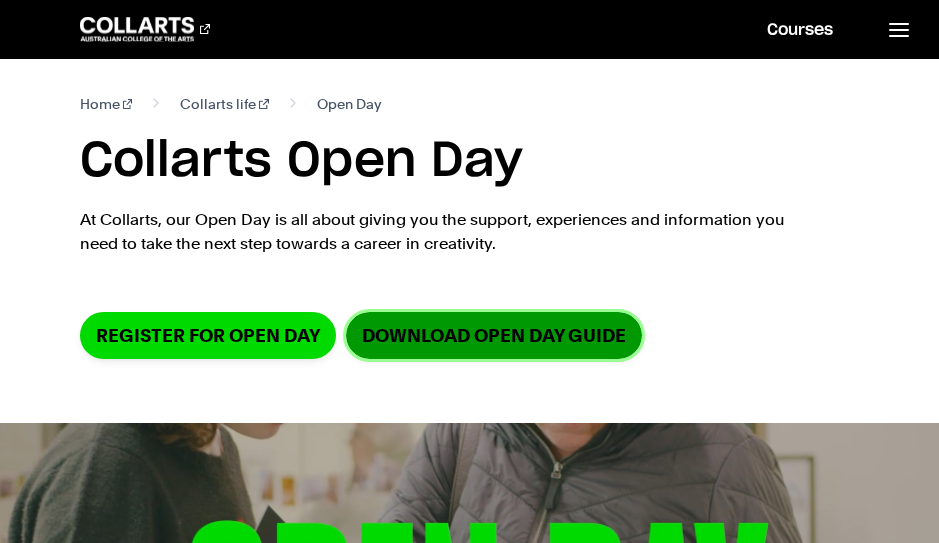 click on "DOWNLOAD OPEN DAY GUIDE" at bounding box center (494, 335) 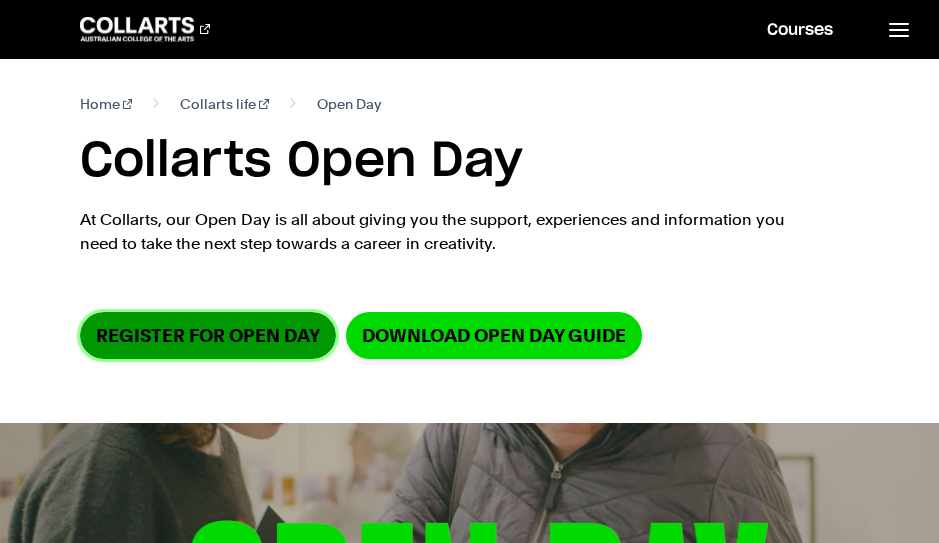 click on "Register for Open Day" at bounding box center (208, 335) 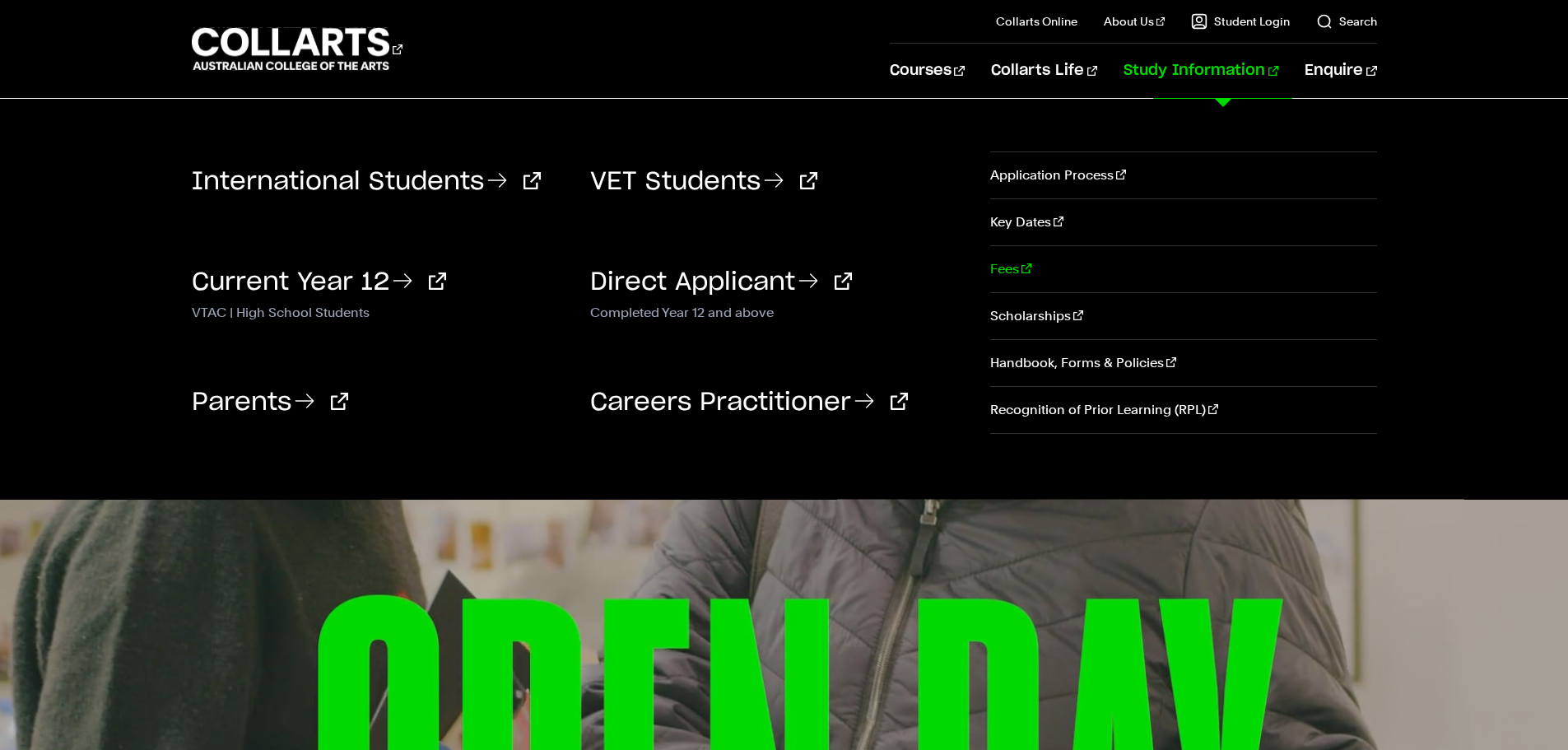 click on "Fees" at bounding box center [1183, 269] 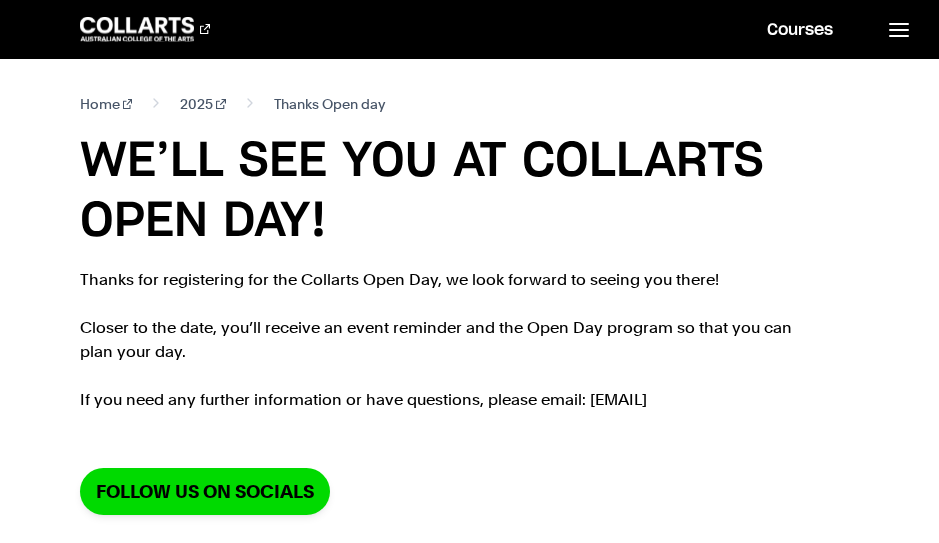 scroll, scrollTop: 0, scrollLeft: 0, axis: both 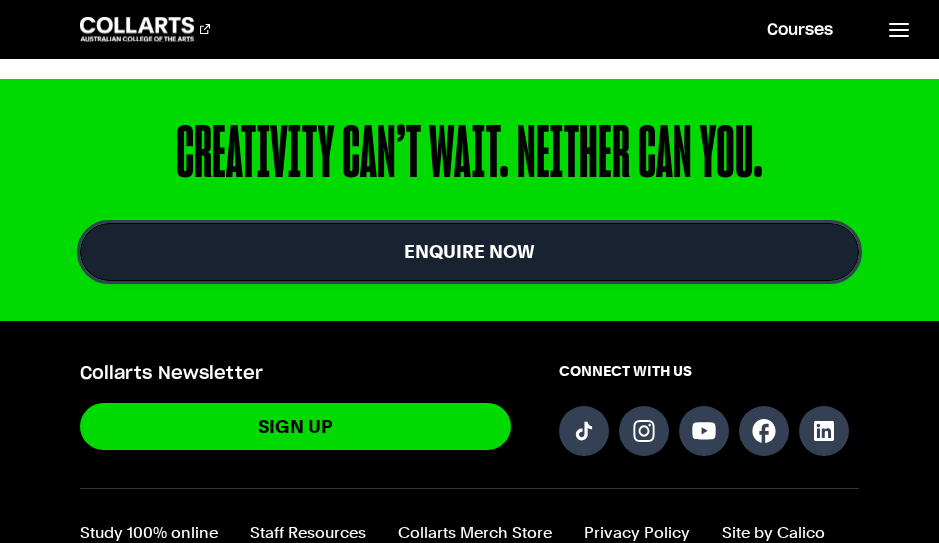 click on "Enquire Now" at bounding box center [469, 251] 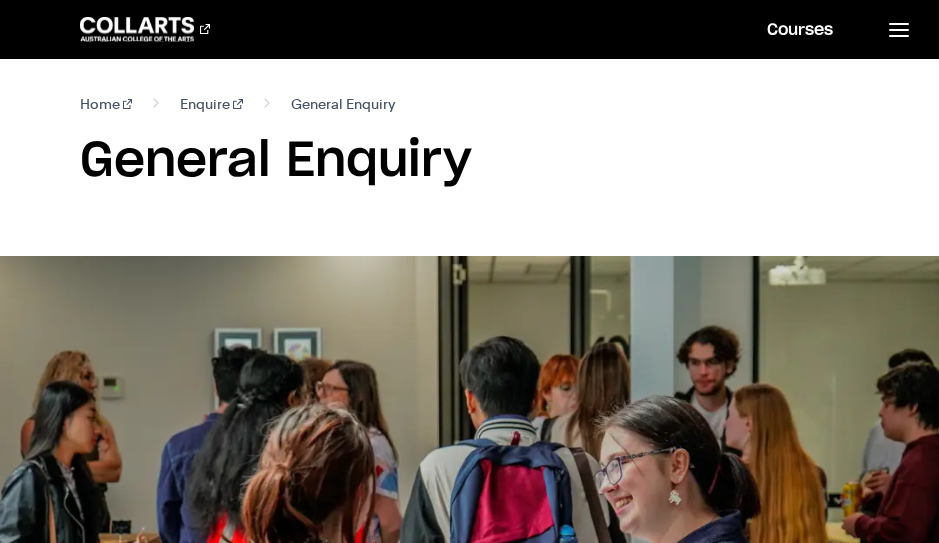 scroll, scrollTop: 0, scrollLeft: 0, axis: both 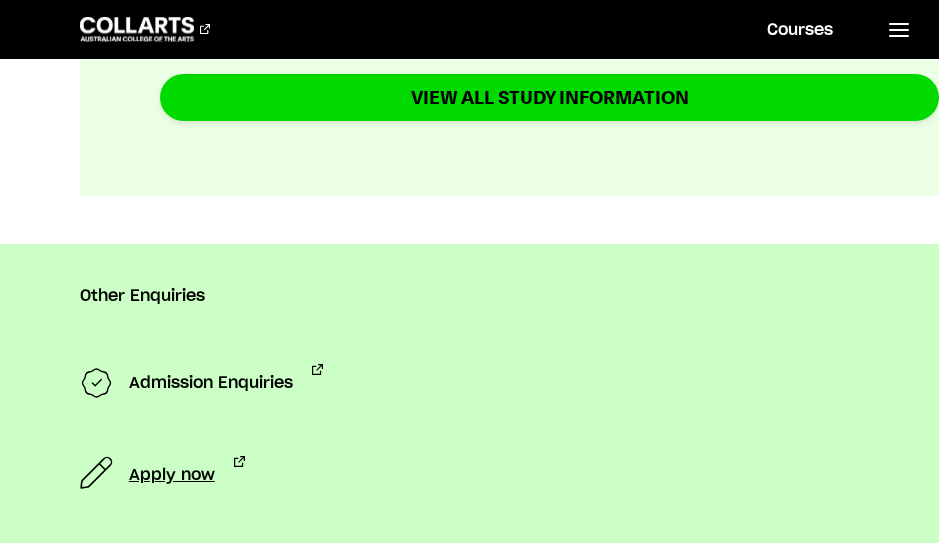 click on "Apply now" at bounding box center [172, 475] 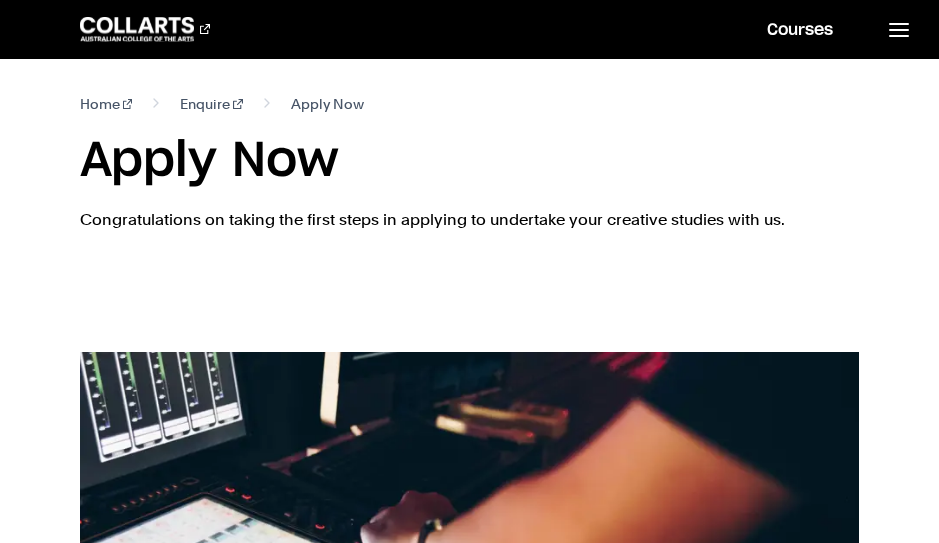 scroll, scrollTop: 500, scrollLeft: 0, axis: vertical 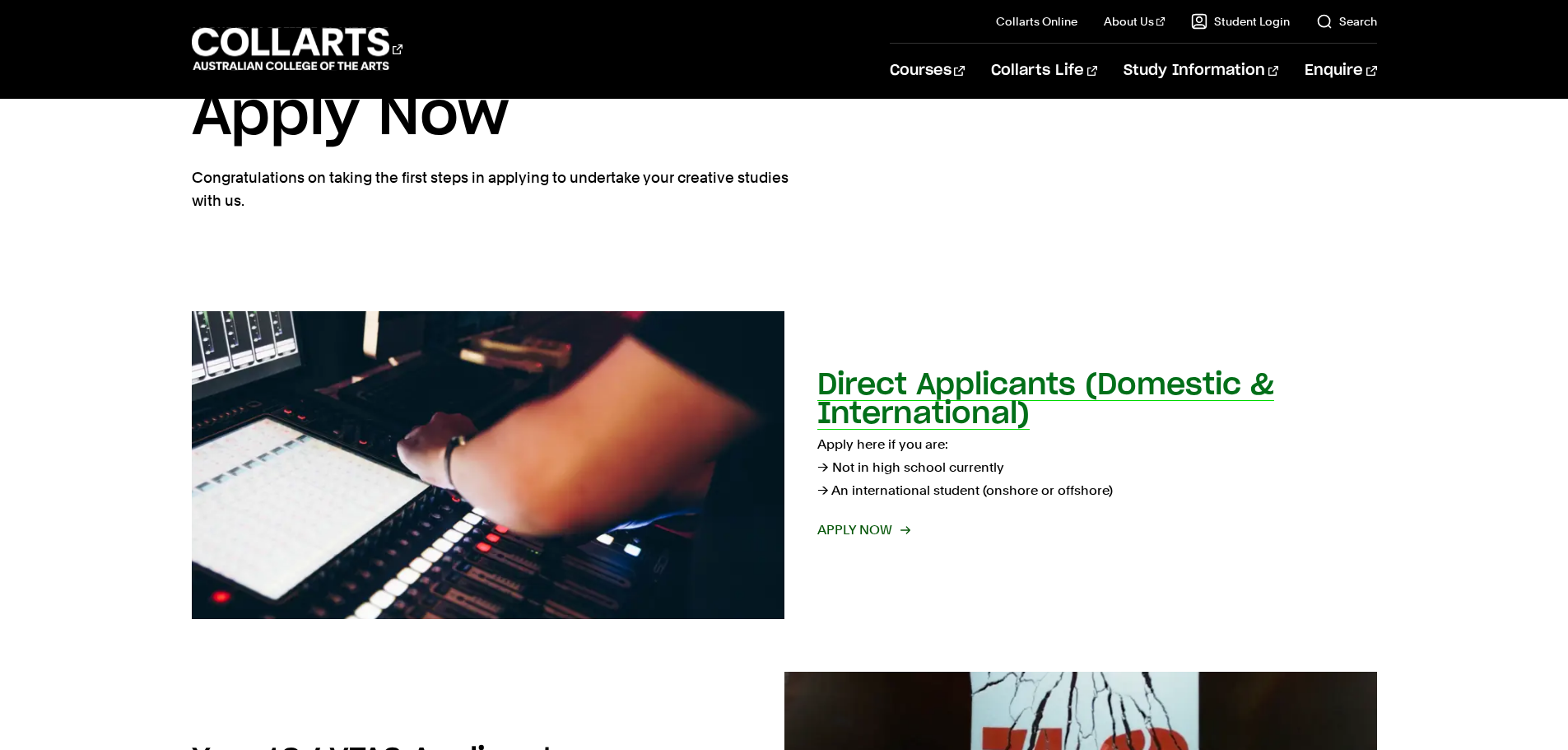 click on "Direct Applicants (Domestic & International)" at bounding box center [1045, 399] 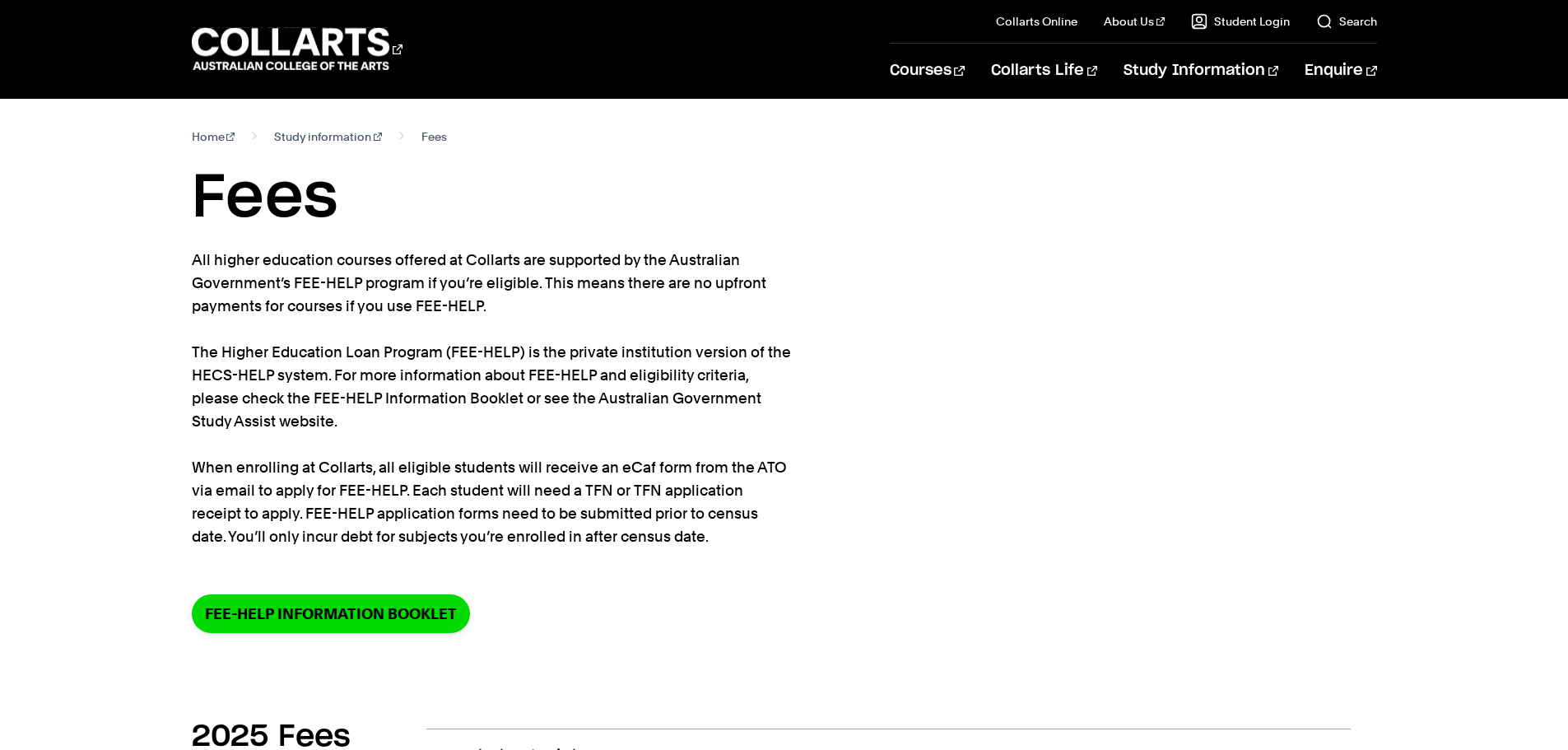 scroll, scrollTop: 0, scrollLeft: 0, axis: both 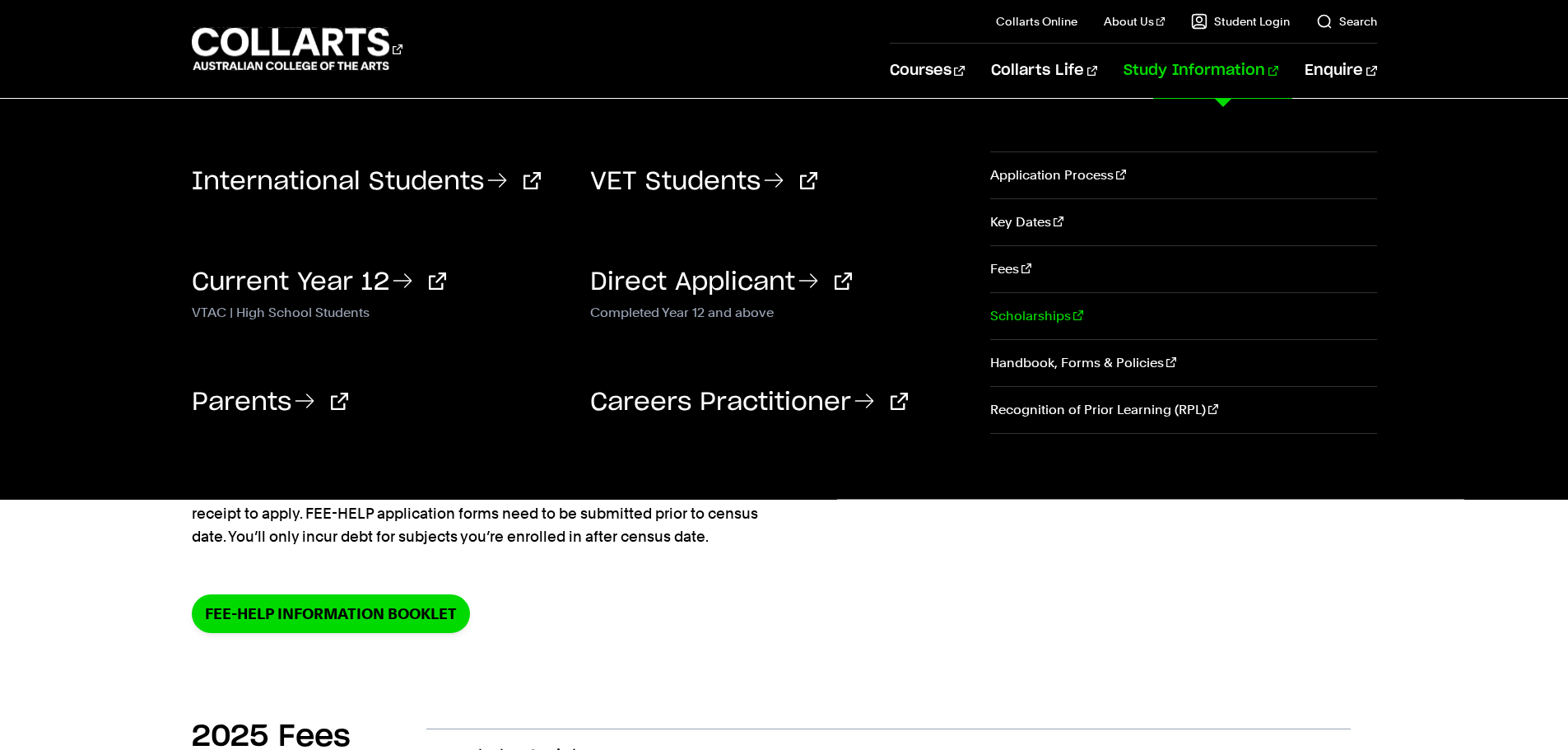 click on "Scholarships" at bounding box center (1183, 316) 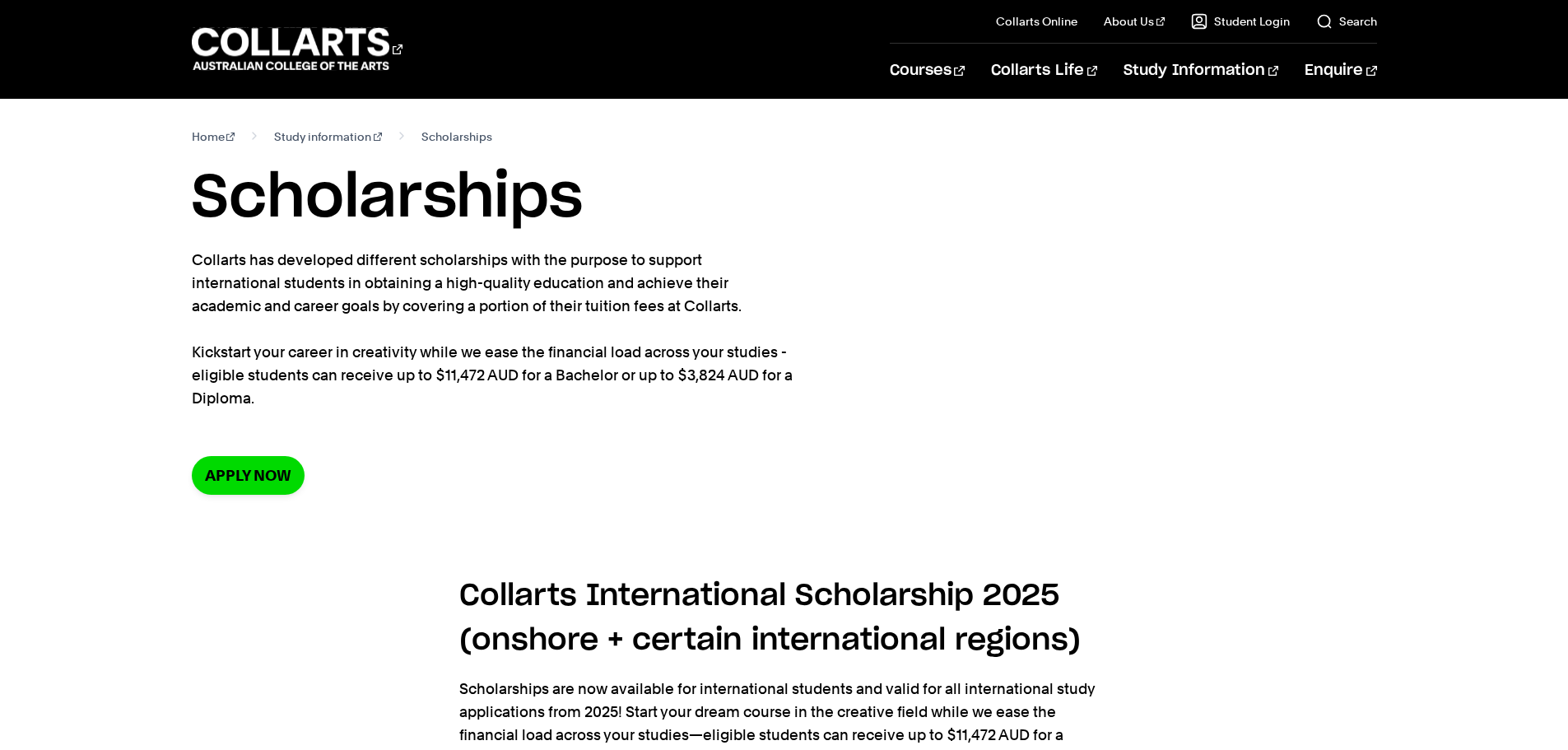 scroll, scrollTop: 0, scrollLeft: 0, axis: both 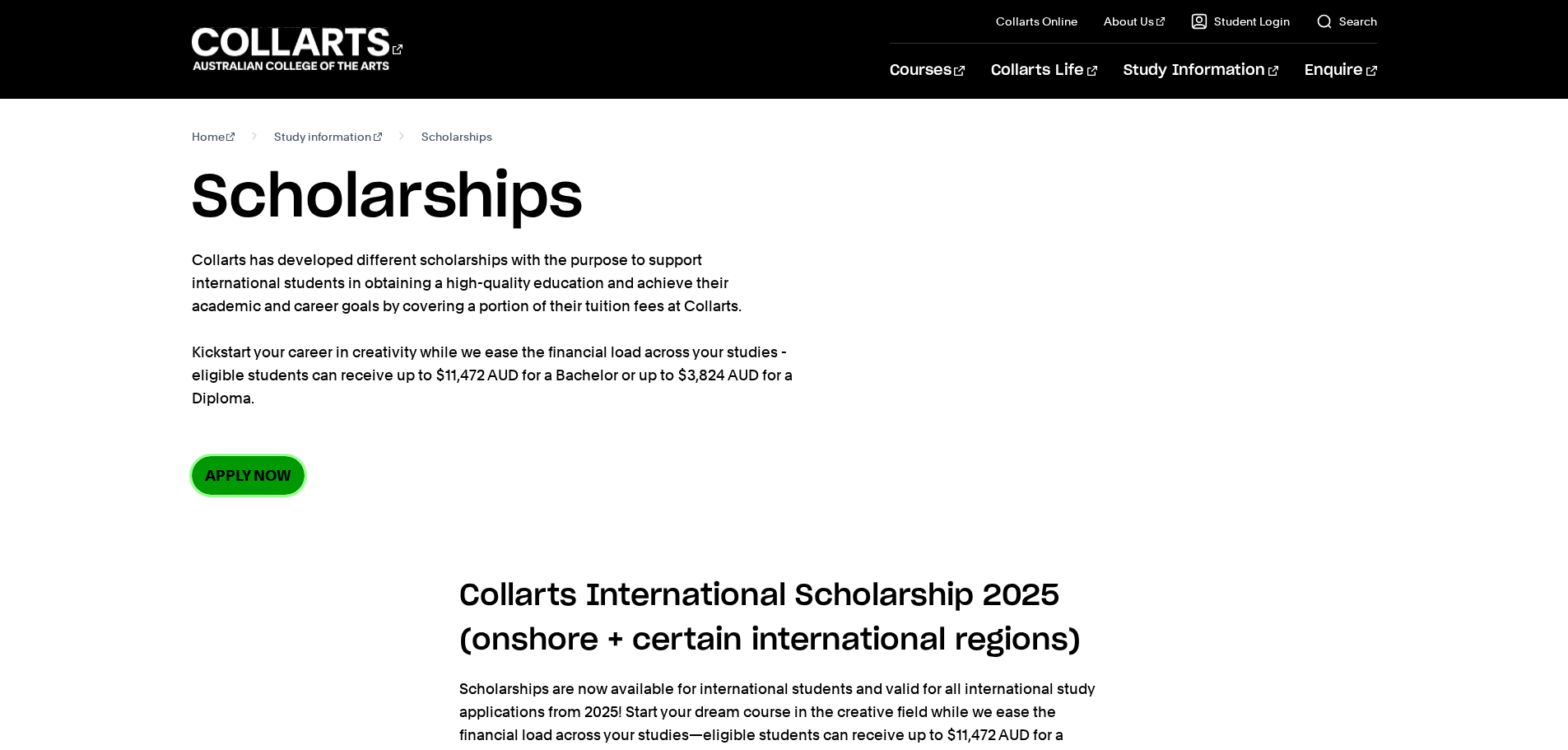 click on "Apply now" at bounding box center (248, 475) 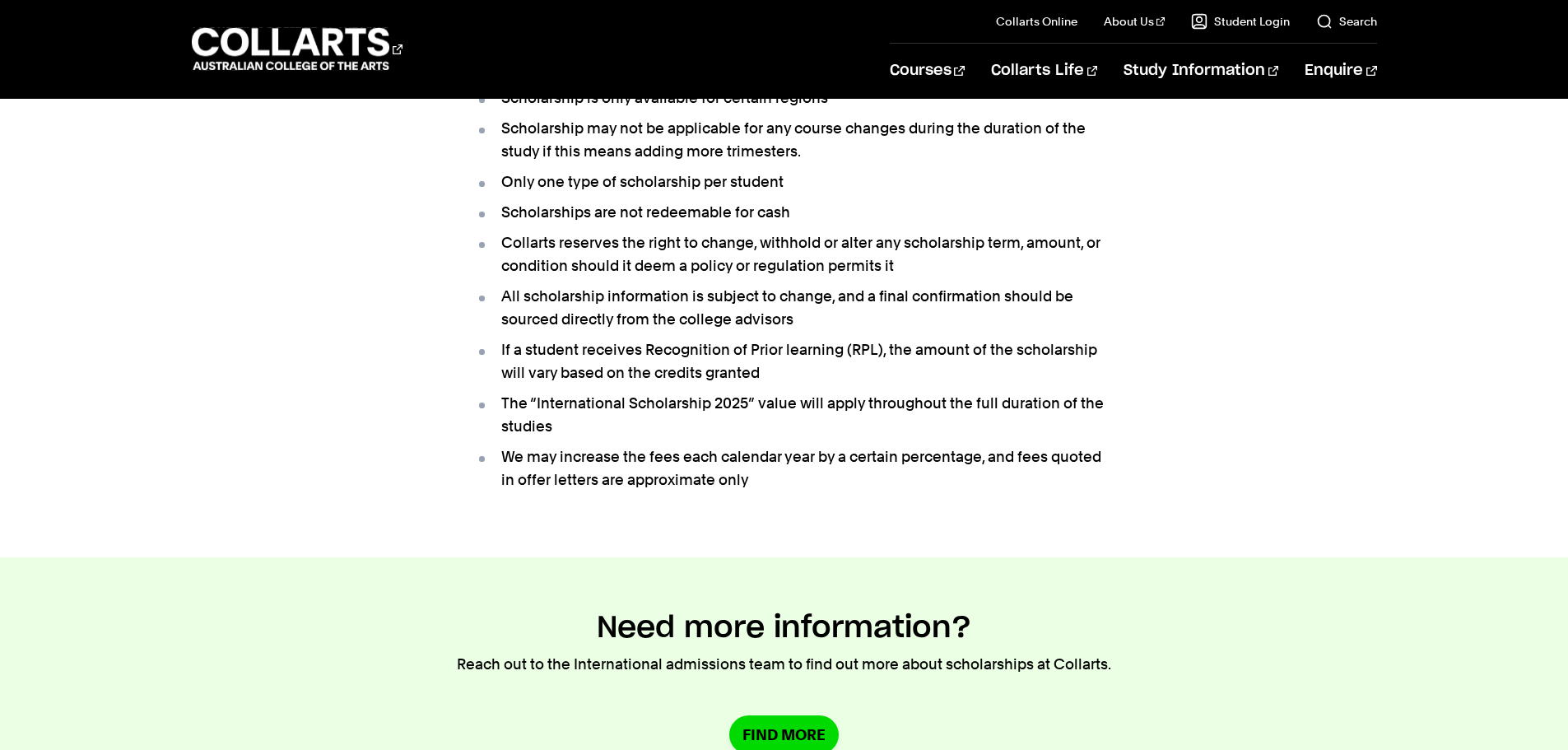 scroll, scrollTop: 1400, scrollLeft: 0, axis: vertical 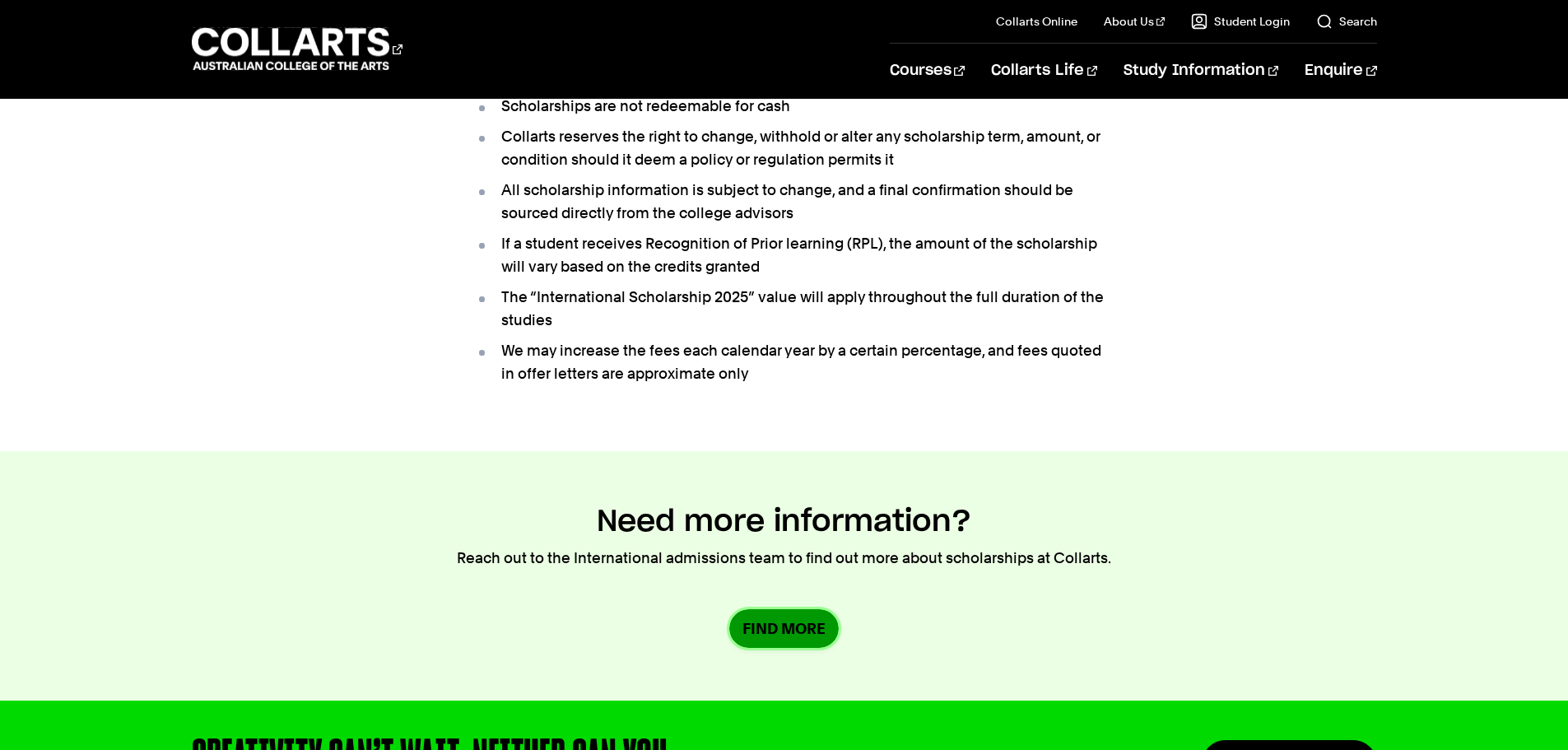 click on "Find More" at bounding box center [784, 628] 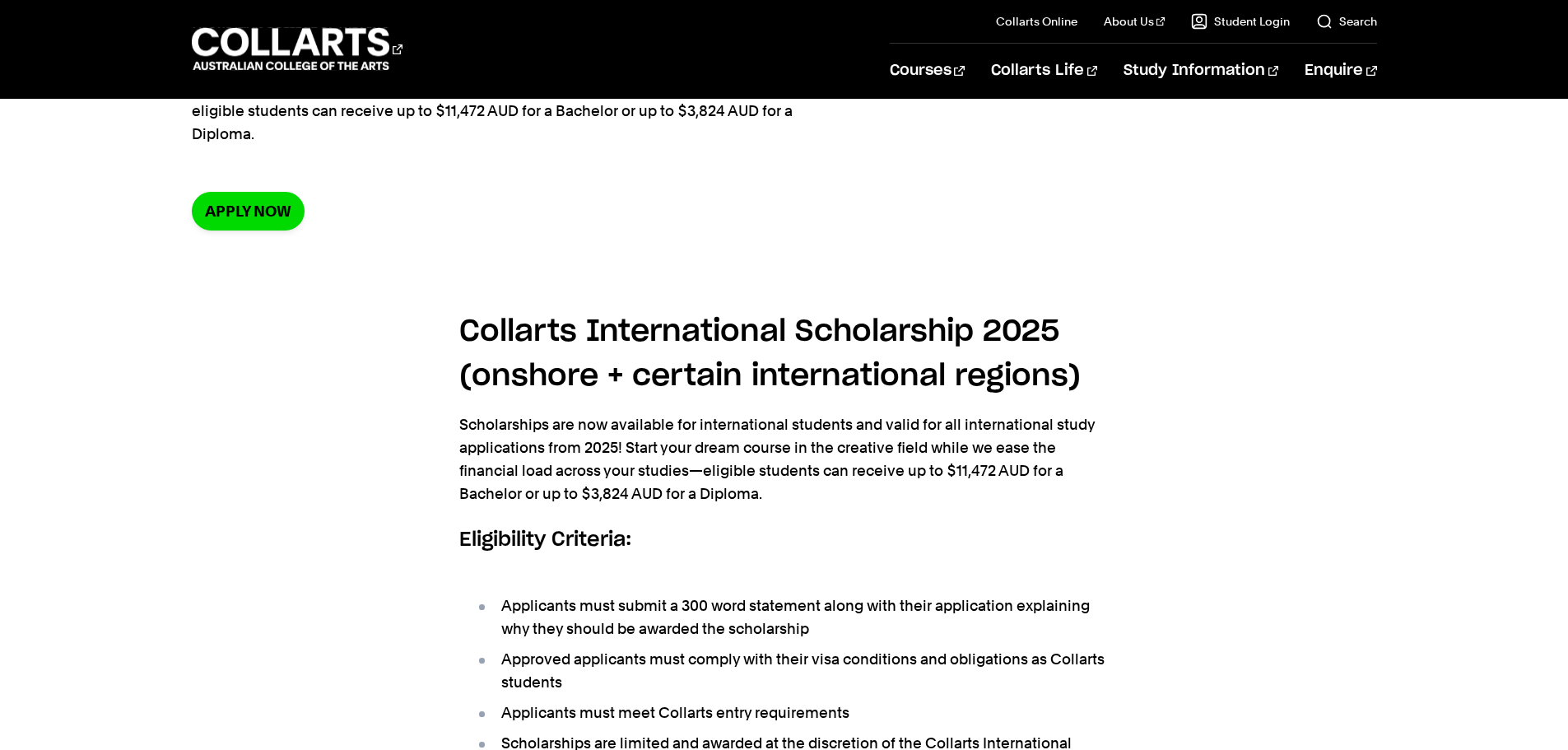 scroll, scrollTop: 0, scrollLeft: 0, axis: both 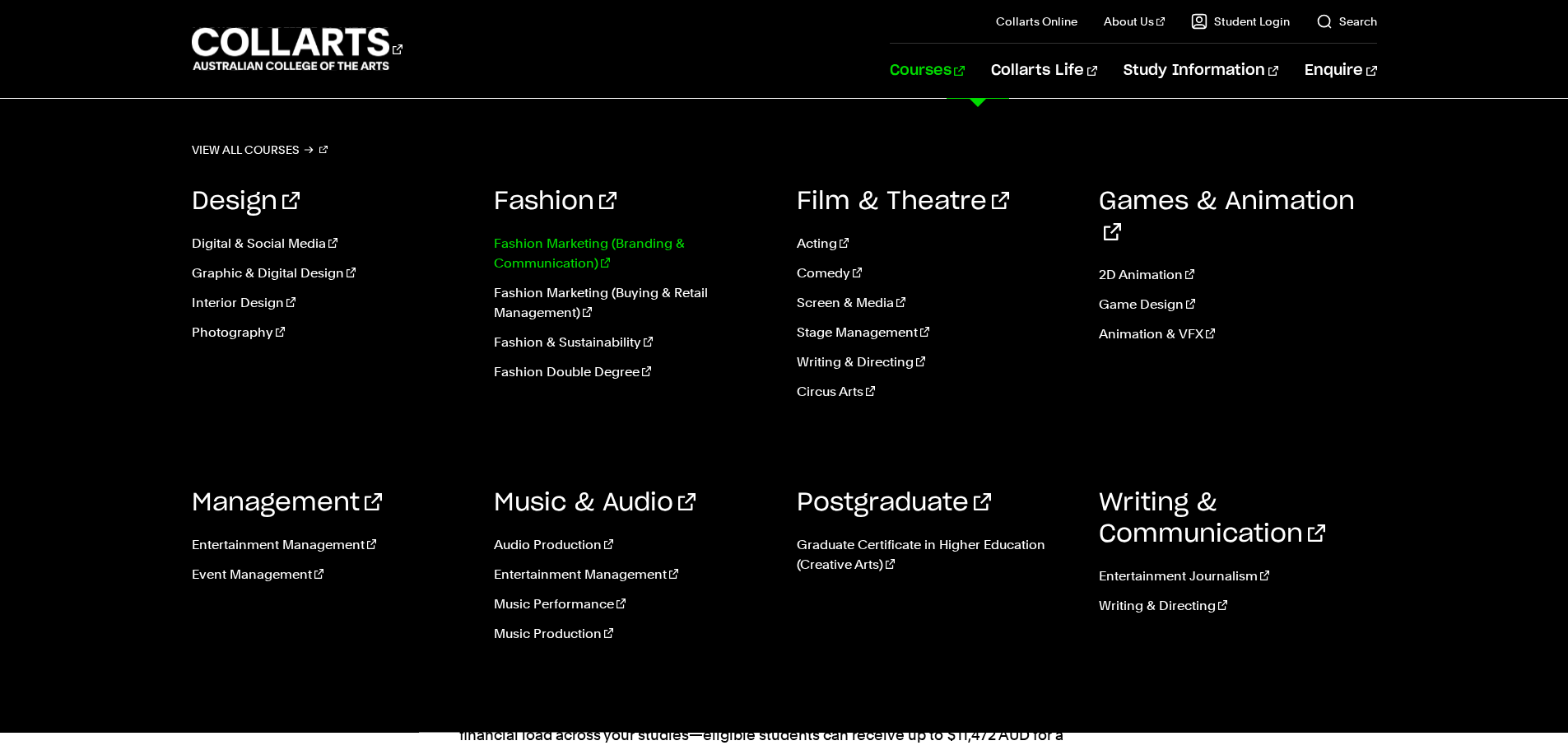 click on "Fashion Marketing (Branding & Communication)" at bounding box center [633, 254] 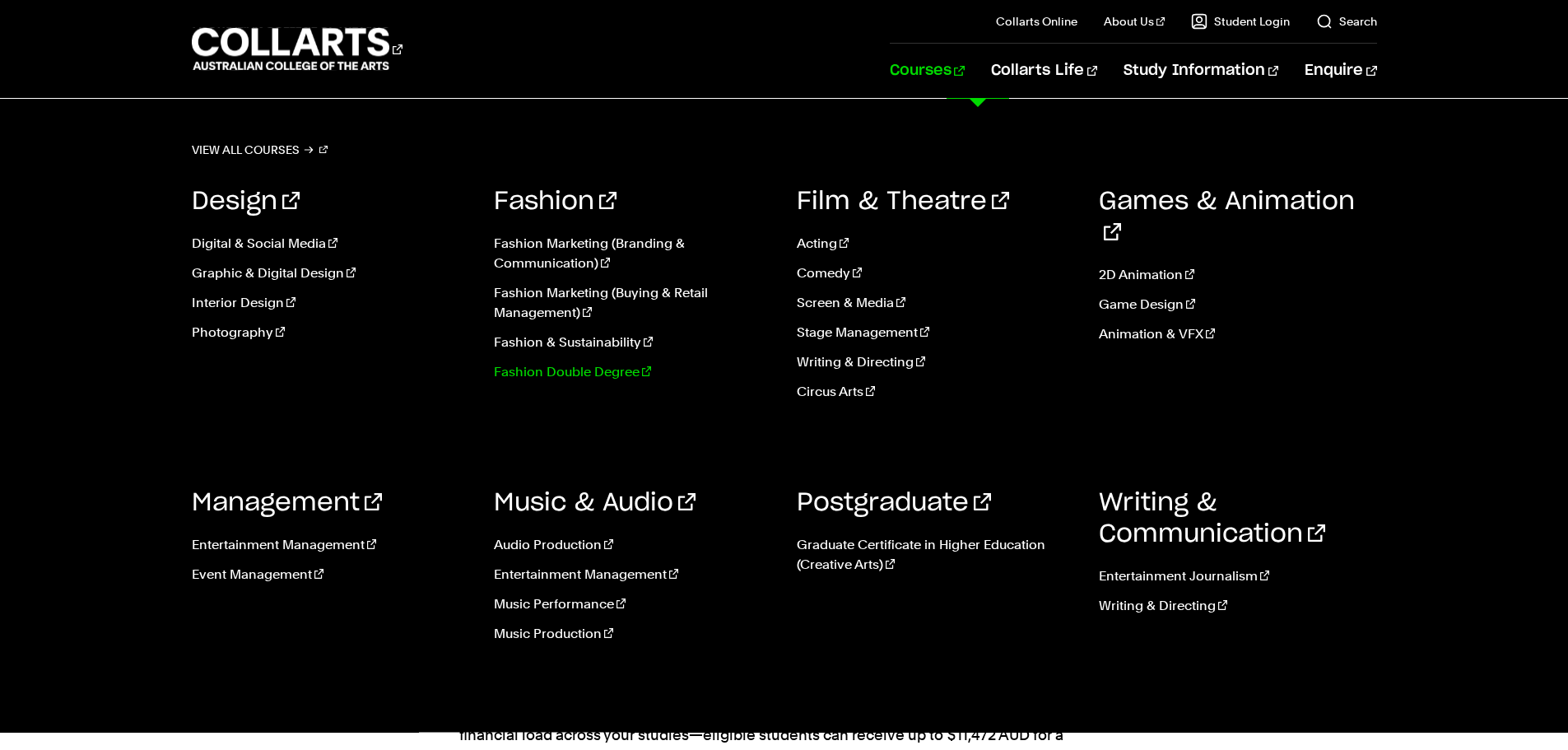 click on "Fashion Double Degree" at bounding box center (633, 372) 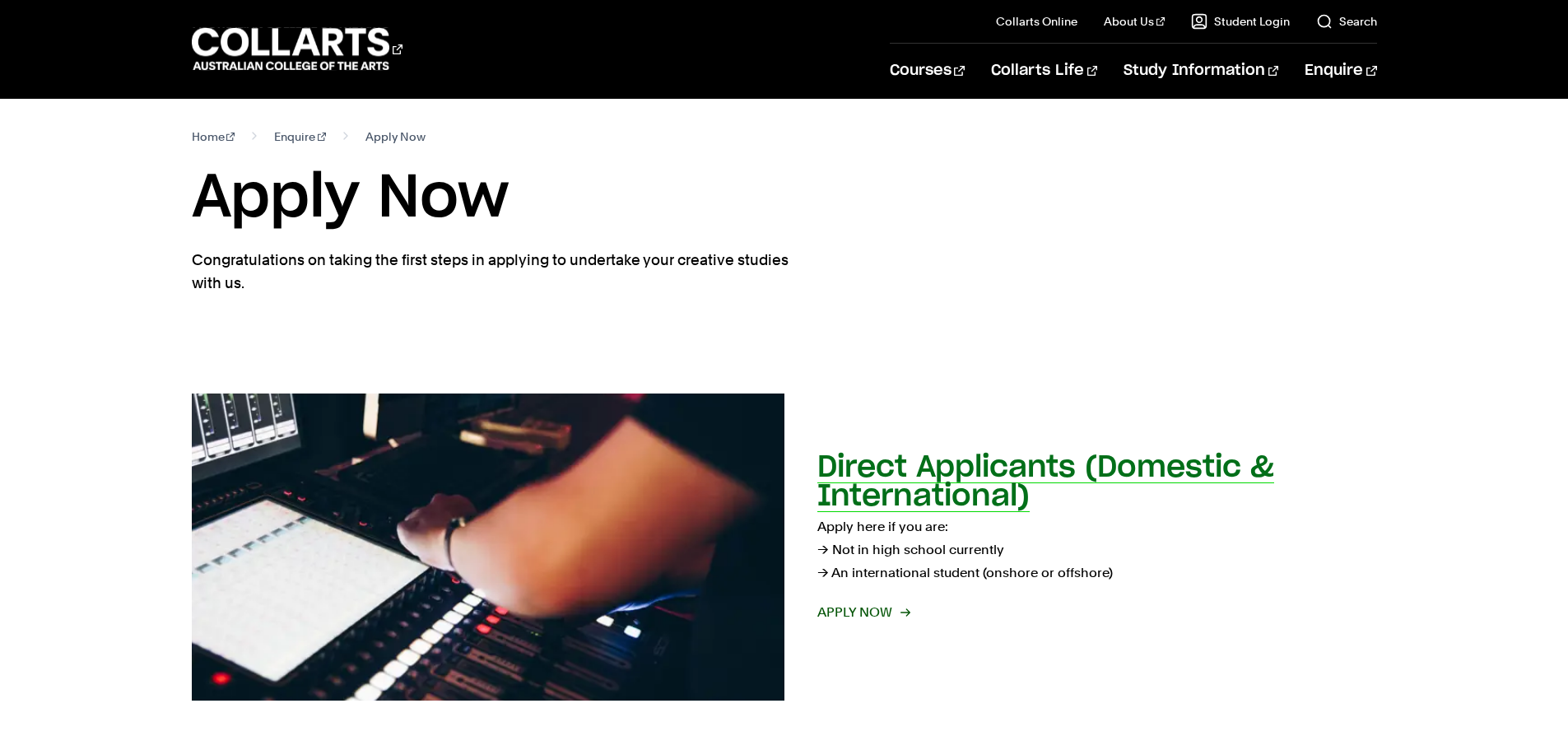 scroll, scrollTop: 165, scrollLeft: 0, axis: vertical 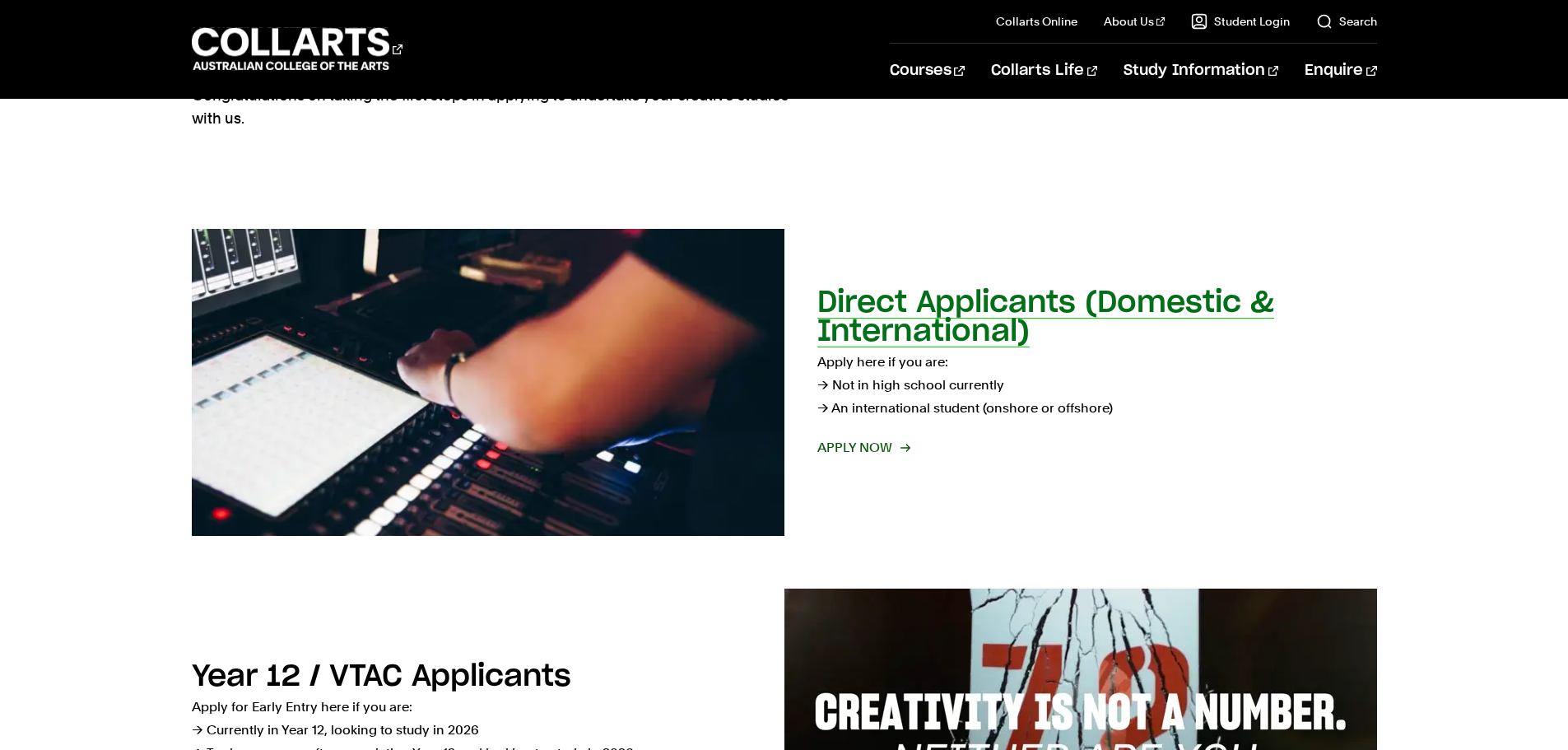 click on "Direct Applicants (Domestic & International)" at bounding box center (1045, 317) 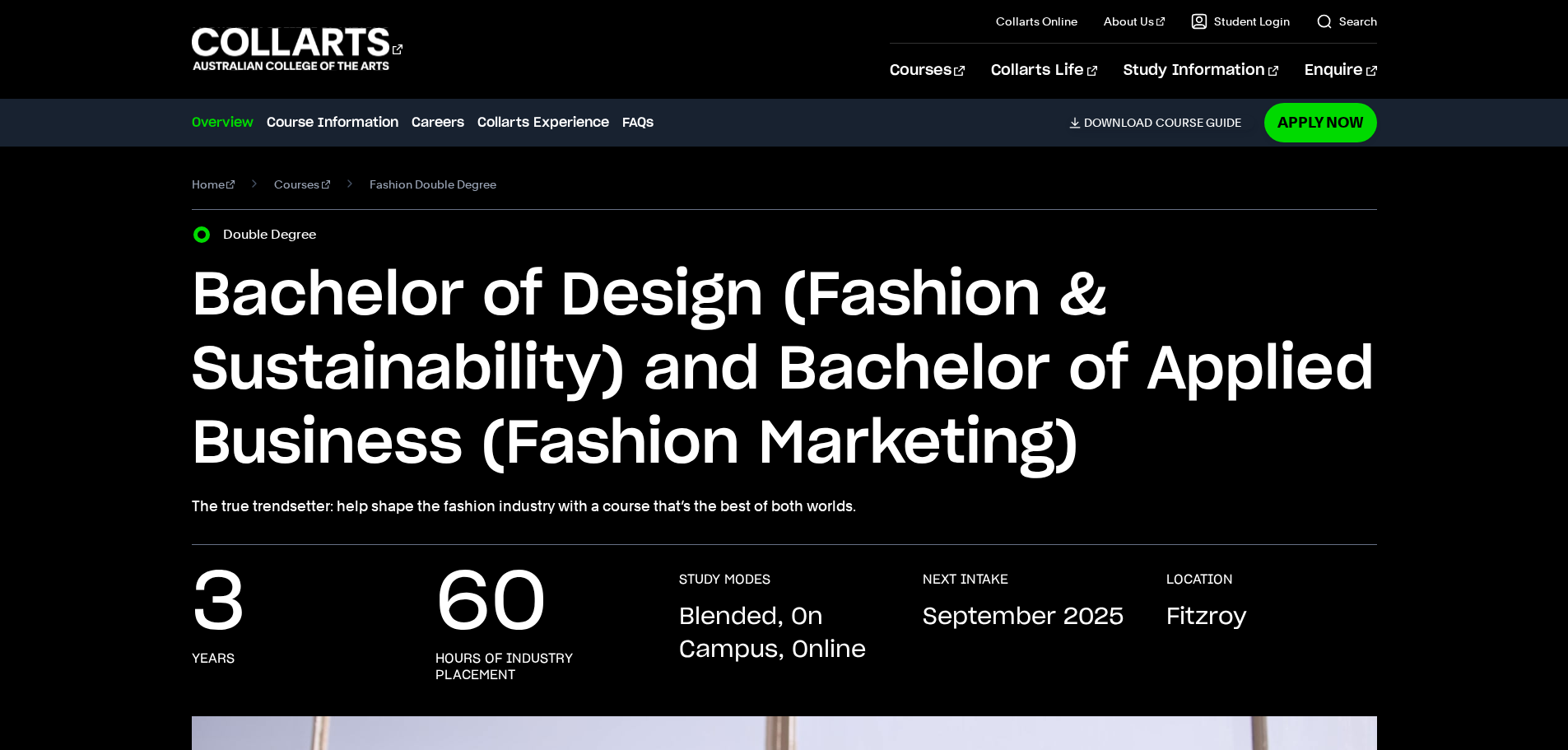 scroll, scrollTop: 495, scrollLeft: 0, axis: vertical 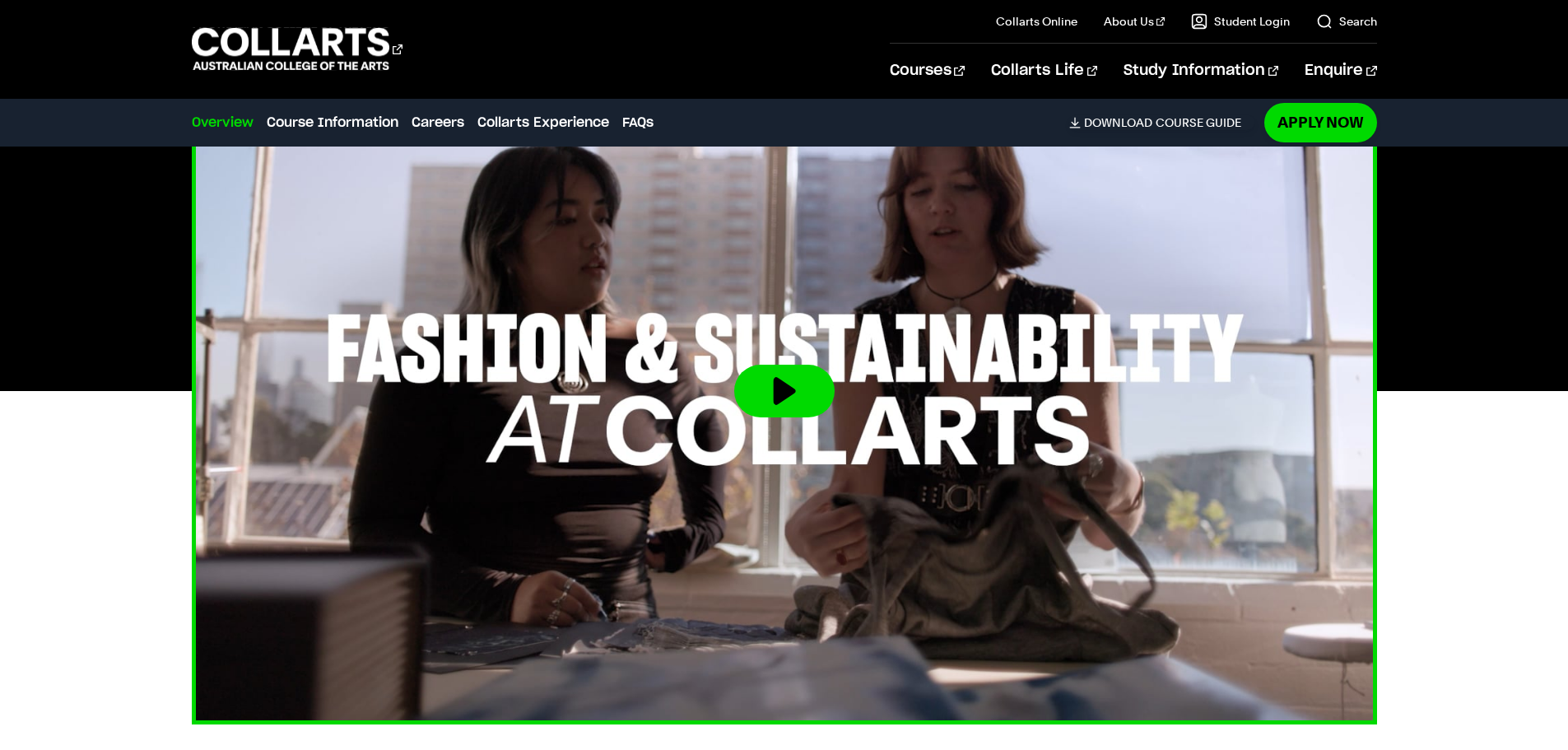 click at bounding box center (784, 391) 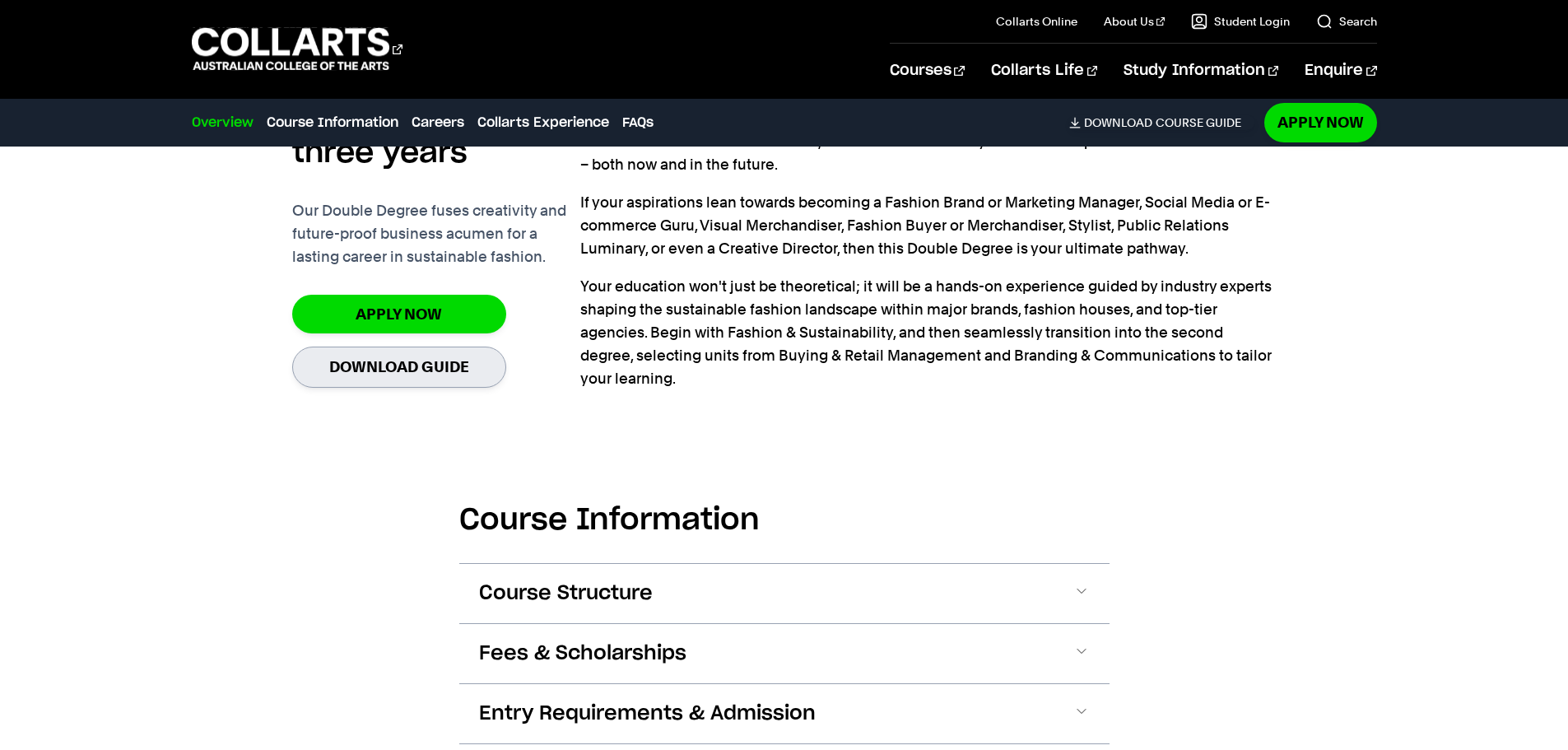 scroll, scrollTop: 1400, scrollLeft: 0, axis: vertical 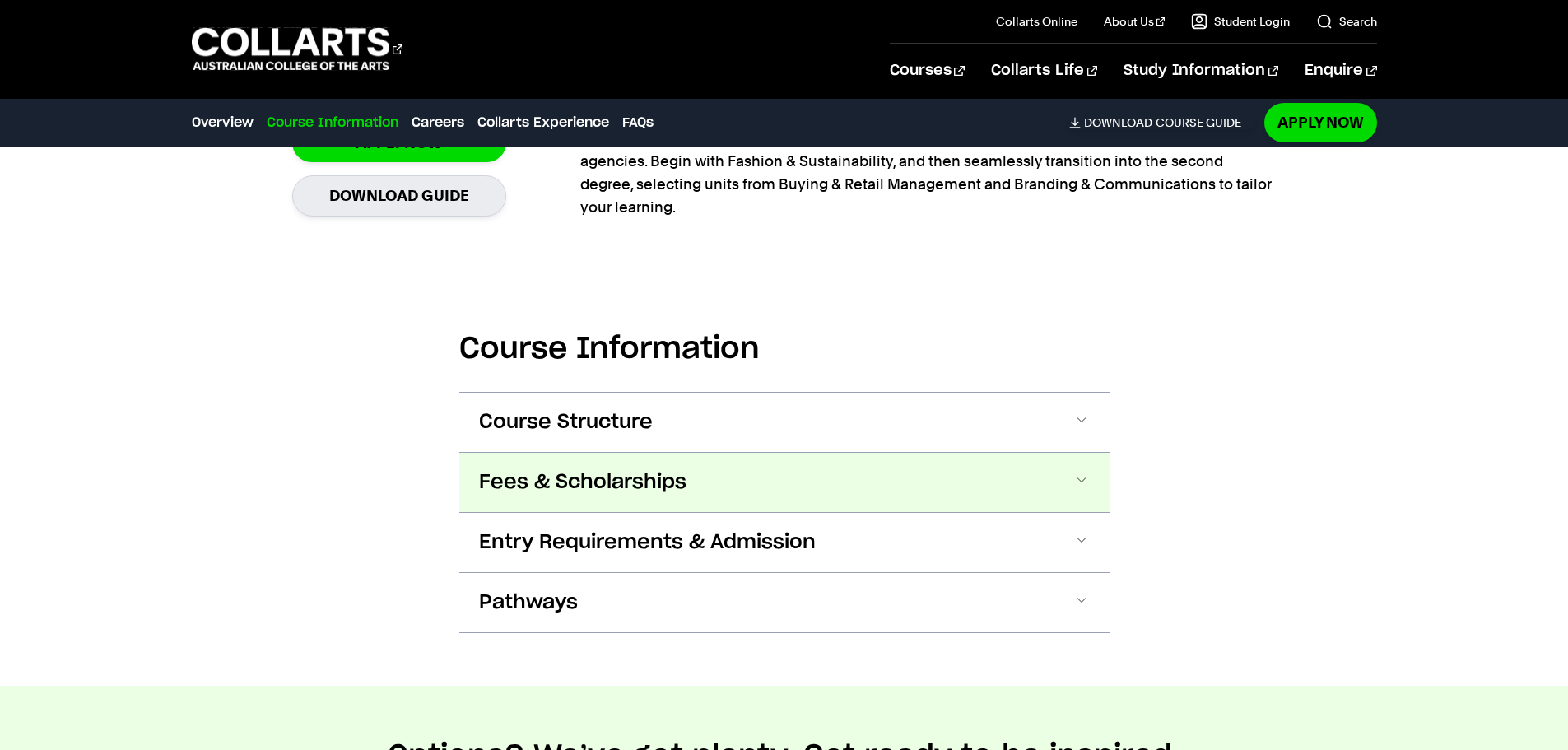 click on "Fees & Scholarships" at bounding box center (583, 482) 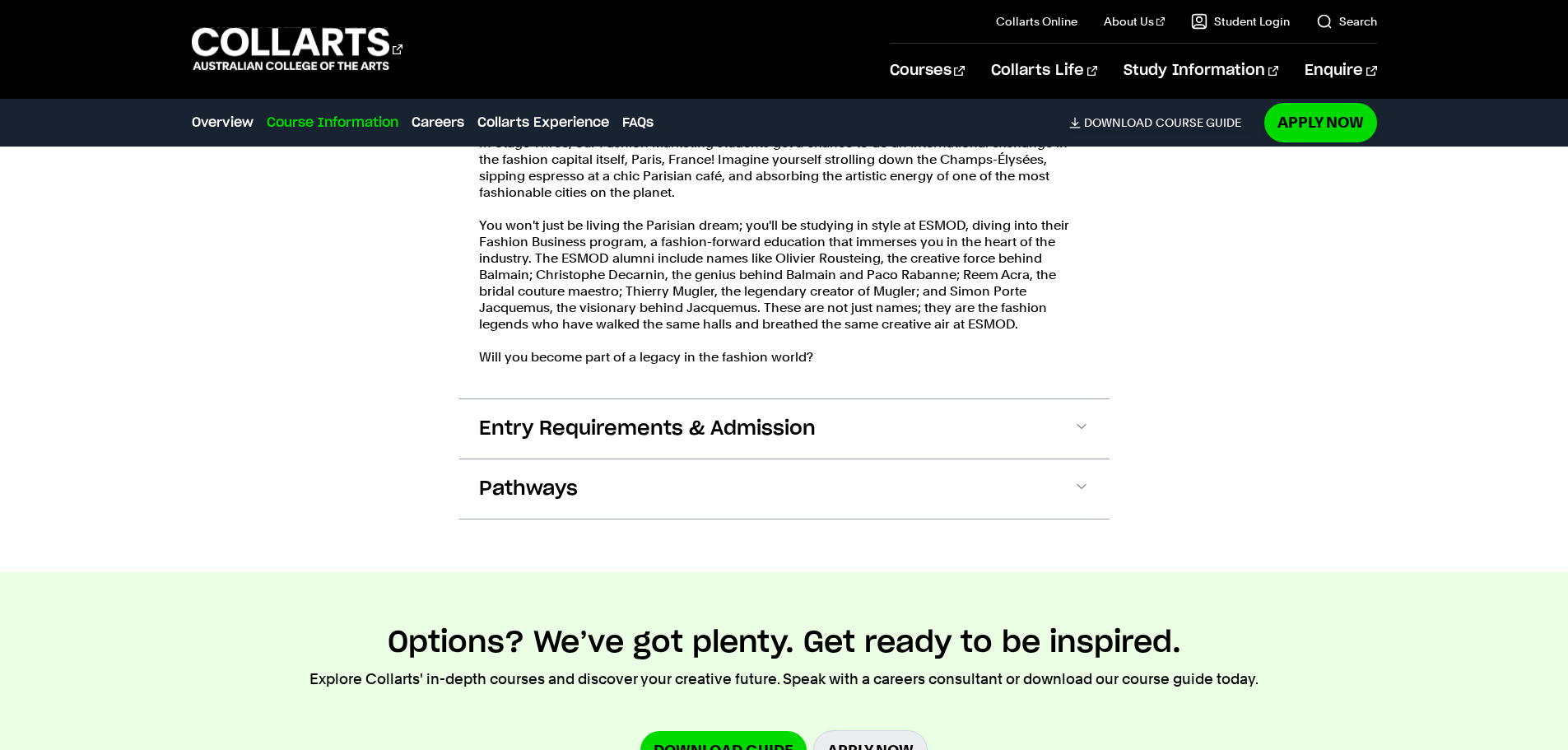 scroll, scrollTop: 2445, scrollLeft: 0, axis: vertical 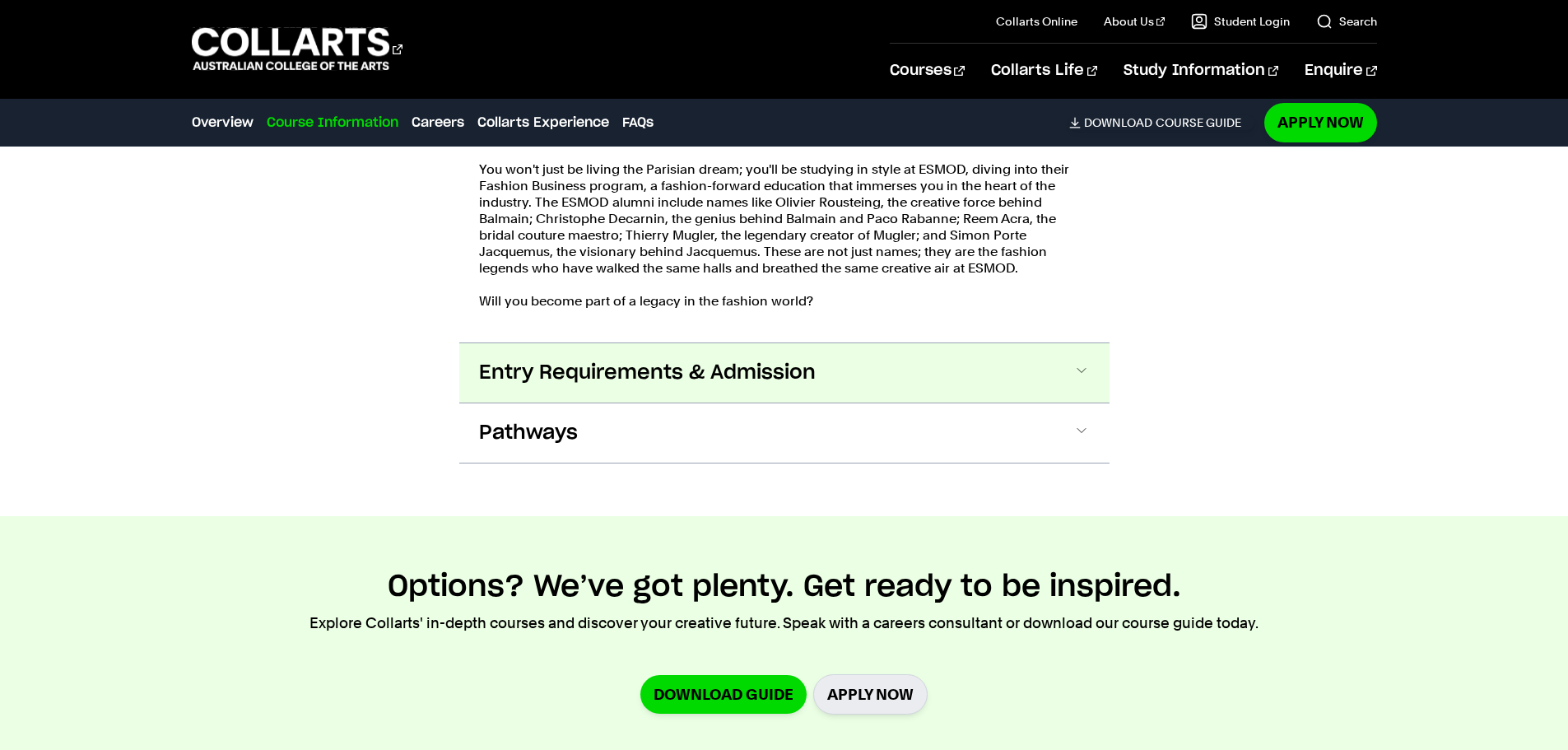 click on "Entry Requirements & Admission" at bounding box center [647, 373] 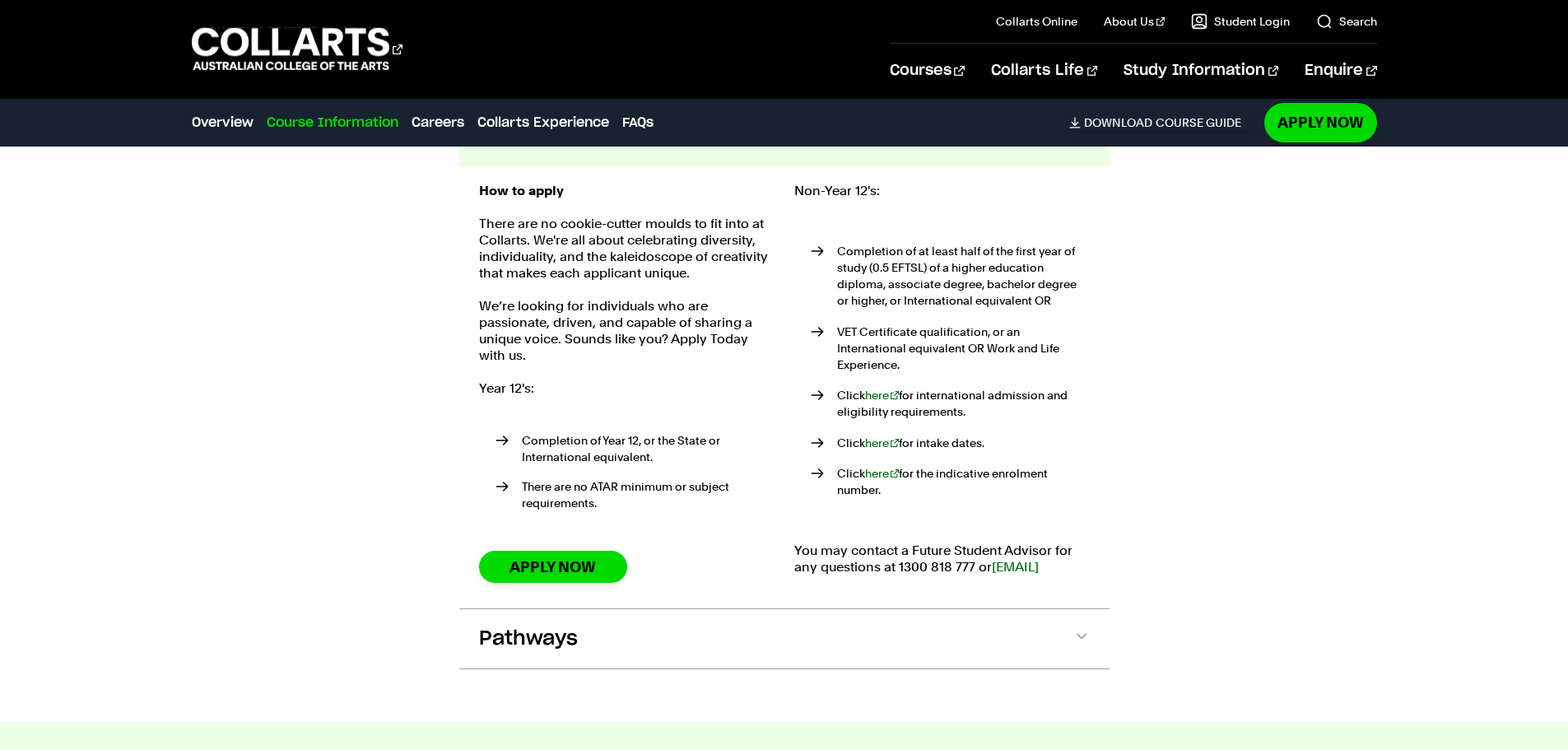 scroll, scrollTop: 2723, scrollLeft: 0, axis: vertical 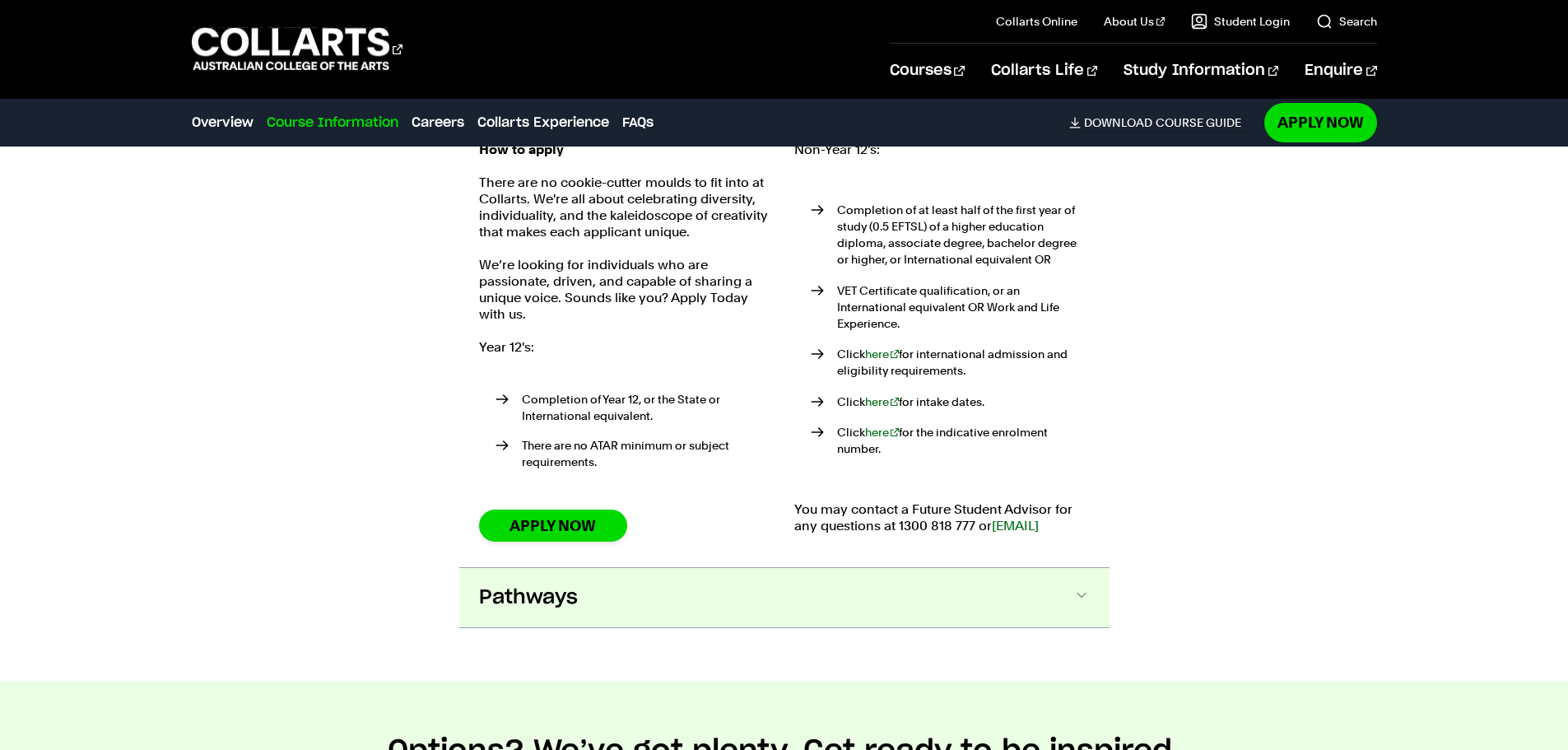 click on "Pathways" at bounding box center [784, 598] 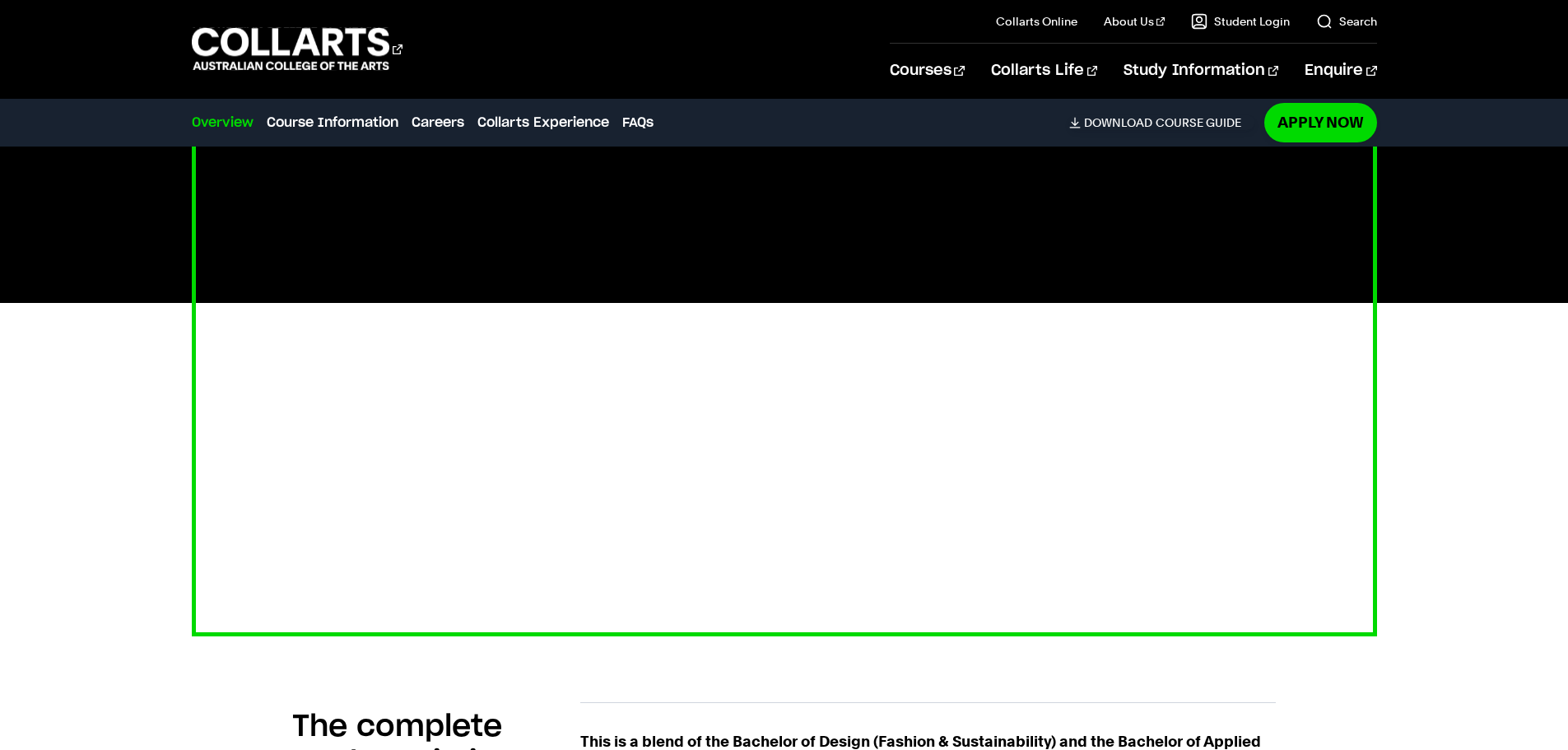 scroll, scrollTop: 741, scrollLeft: 0, axis: vertical 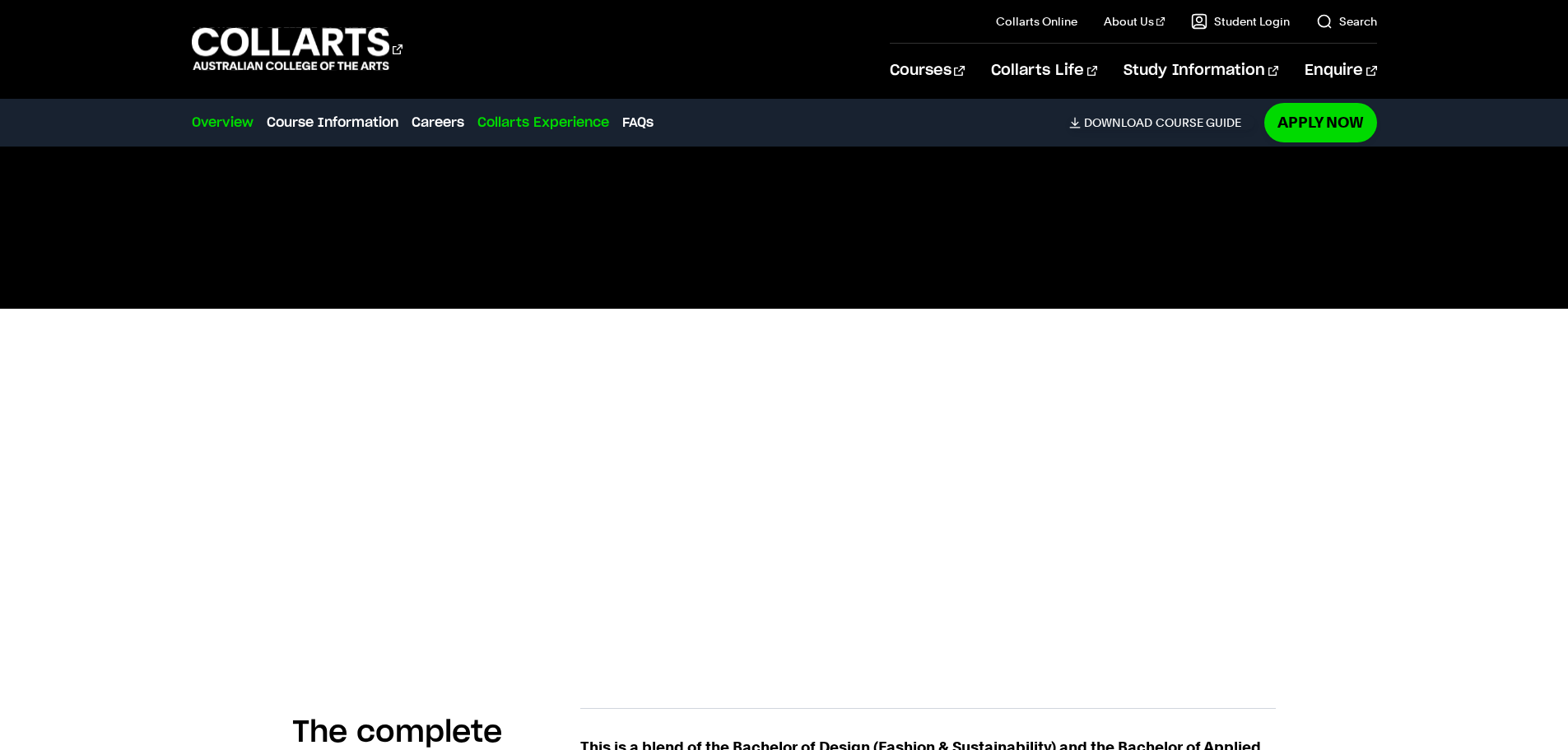 click on "Collarts Experience" at bounding box center [543, 123] 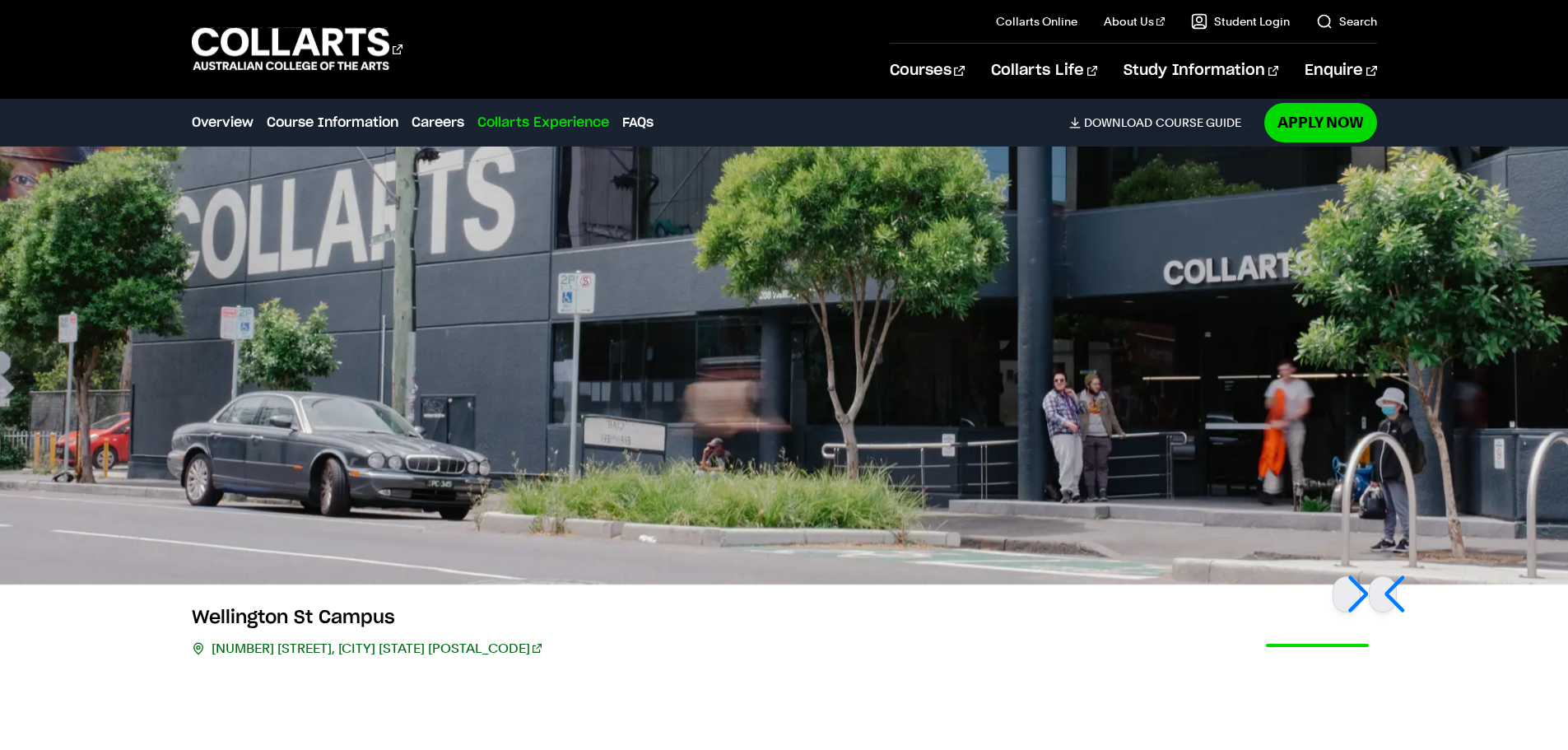scroll, scrollTop: 5100, scrollLeft: 0, axis: vertical 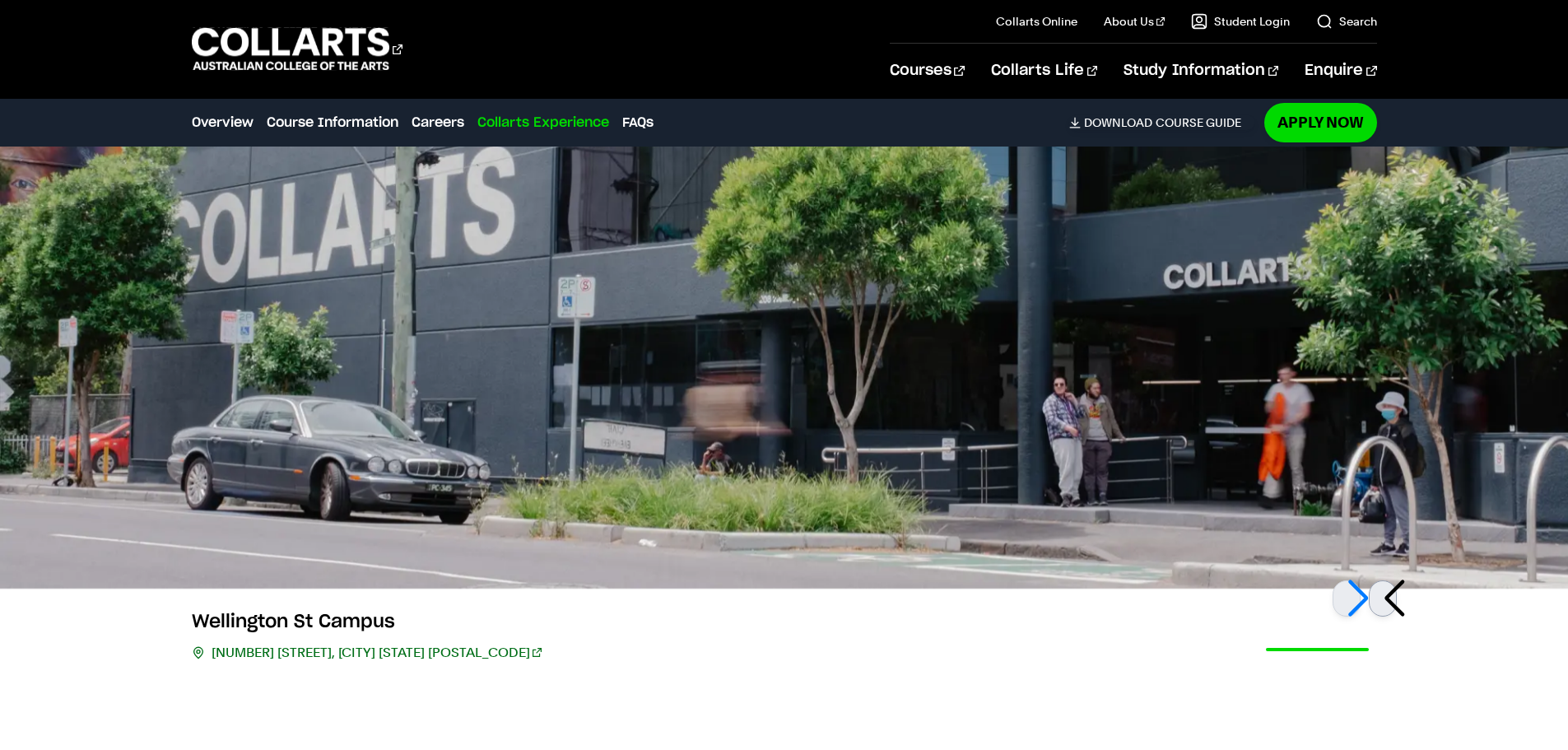 click at bounding box center [1383, 599] 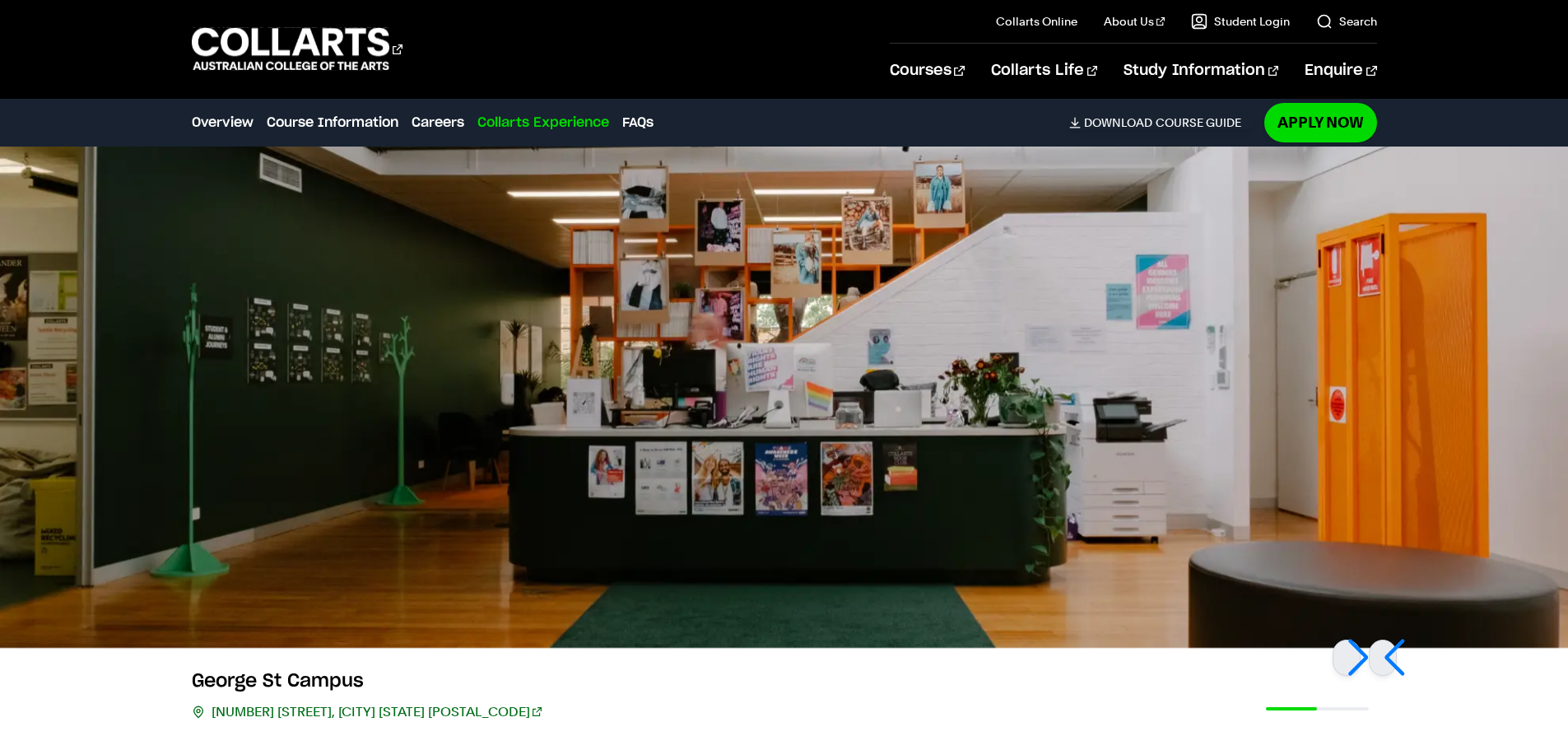 scroll, scrollTop: 5100, scrollLeft: 0, axis: vertical 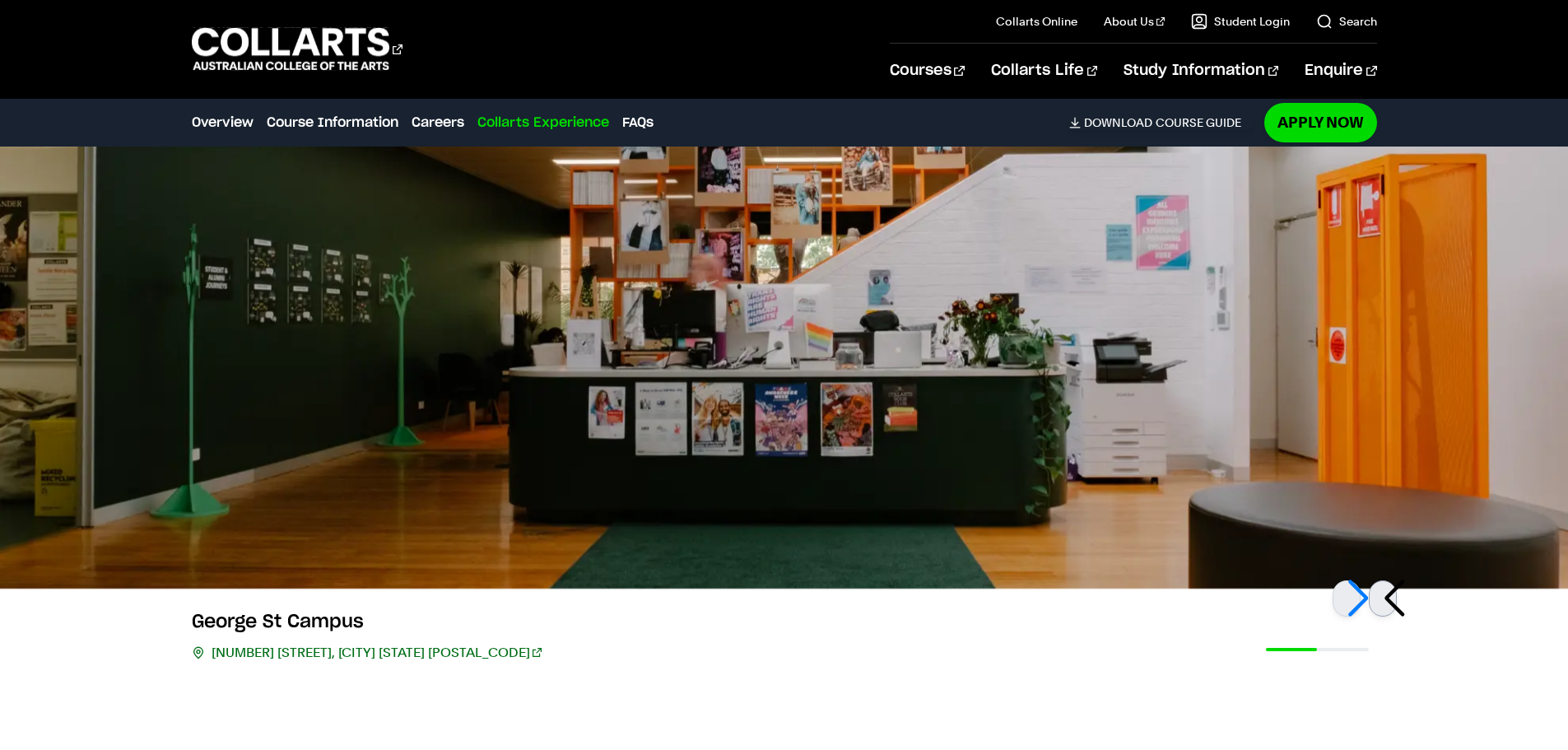 click at bounding box center [1383, 599] 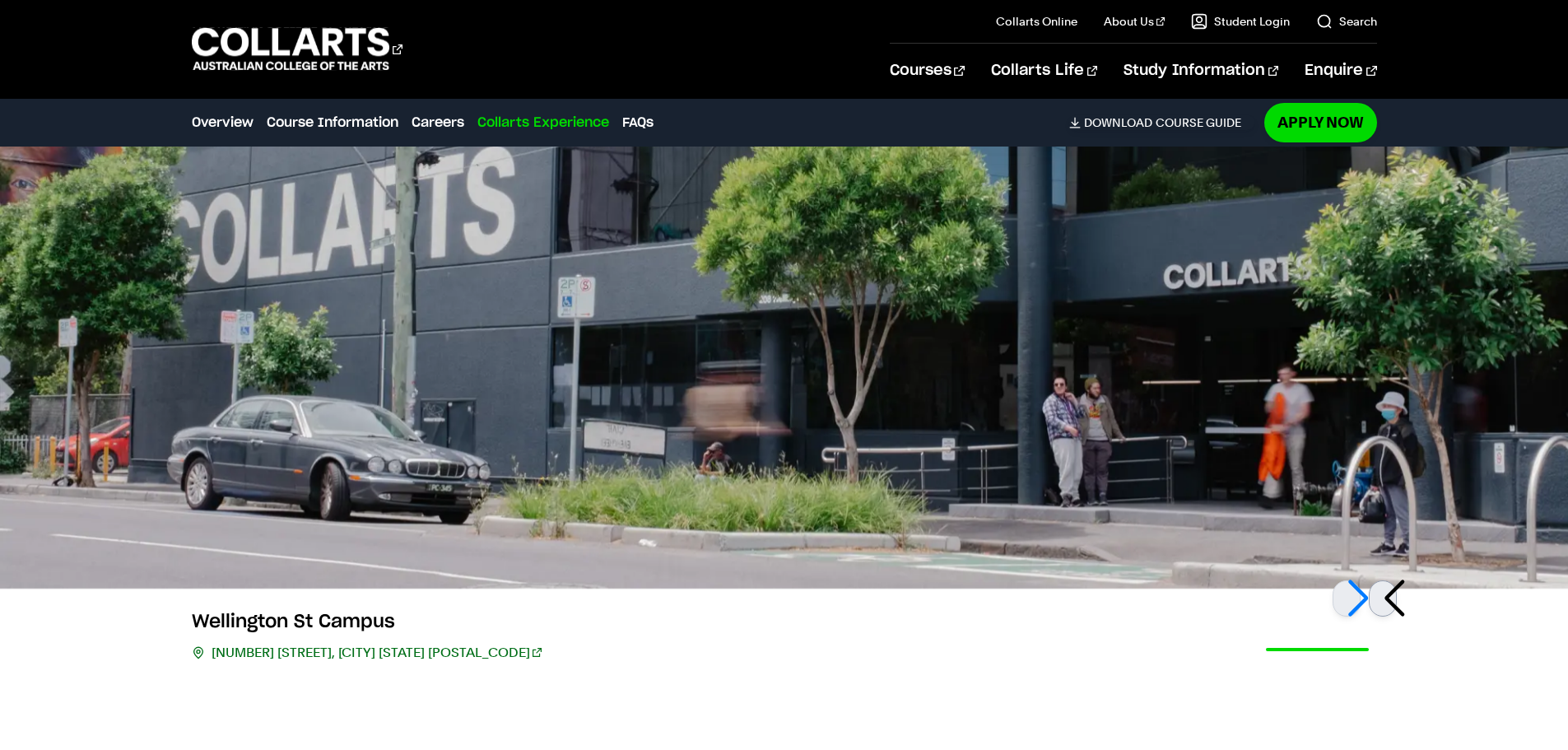 click at bounding box center (1383, 599) 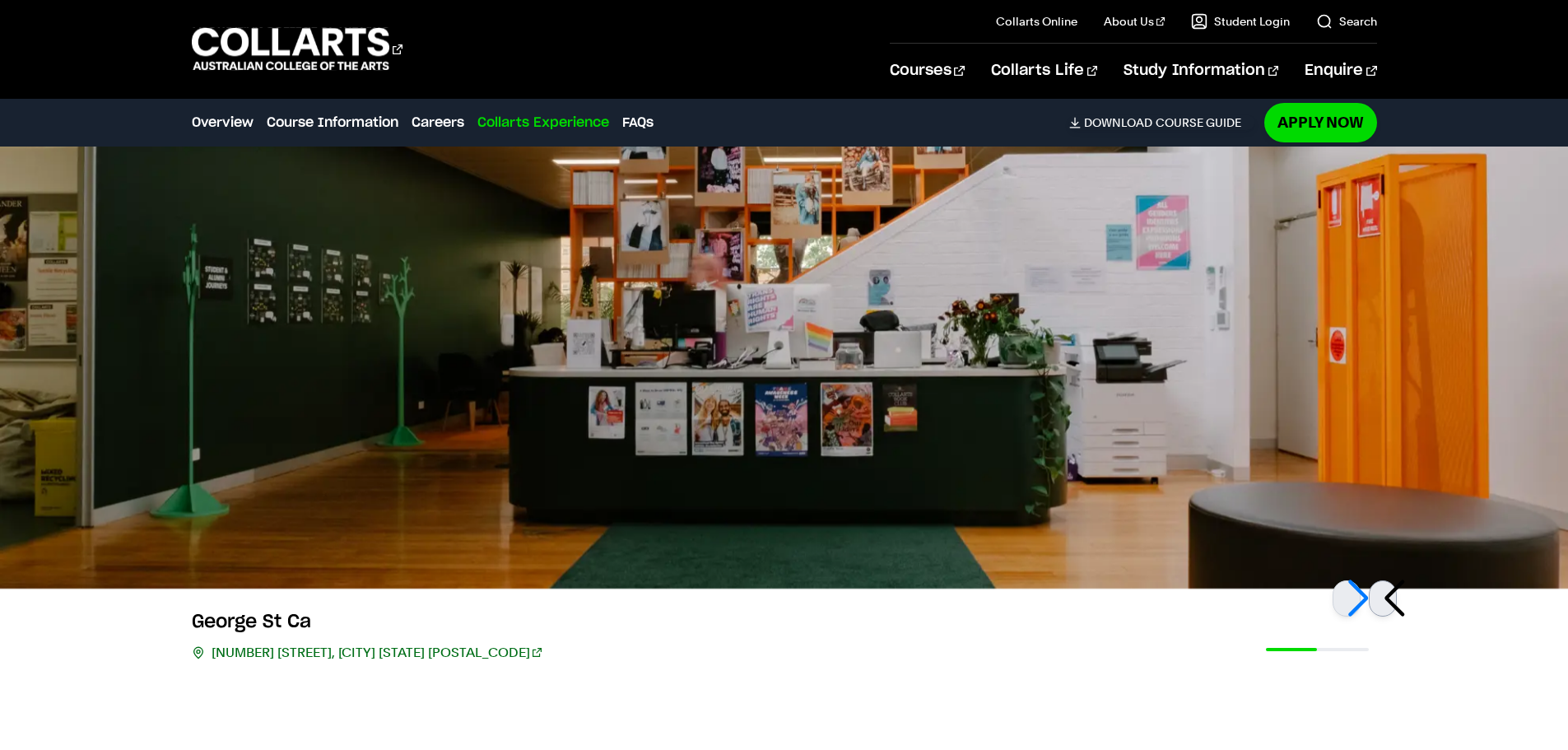 click at bounding box center (1383, 599) 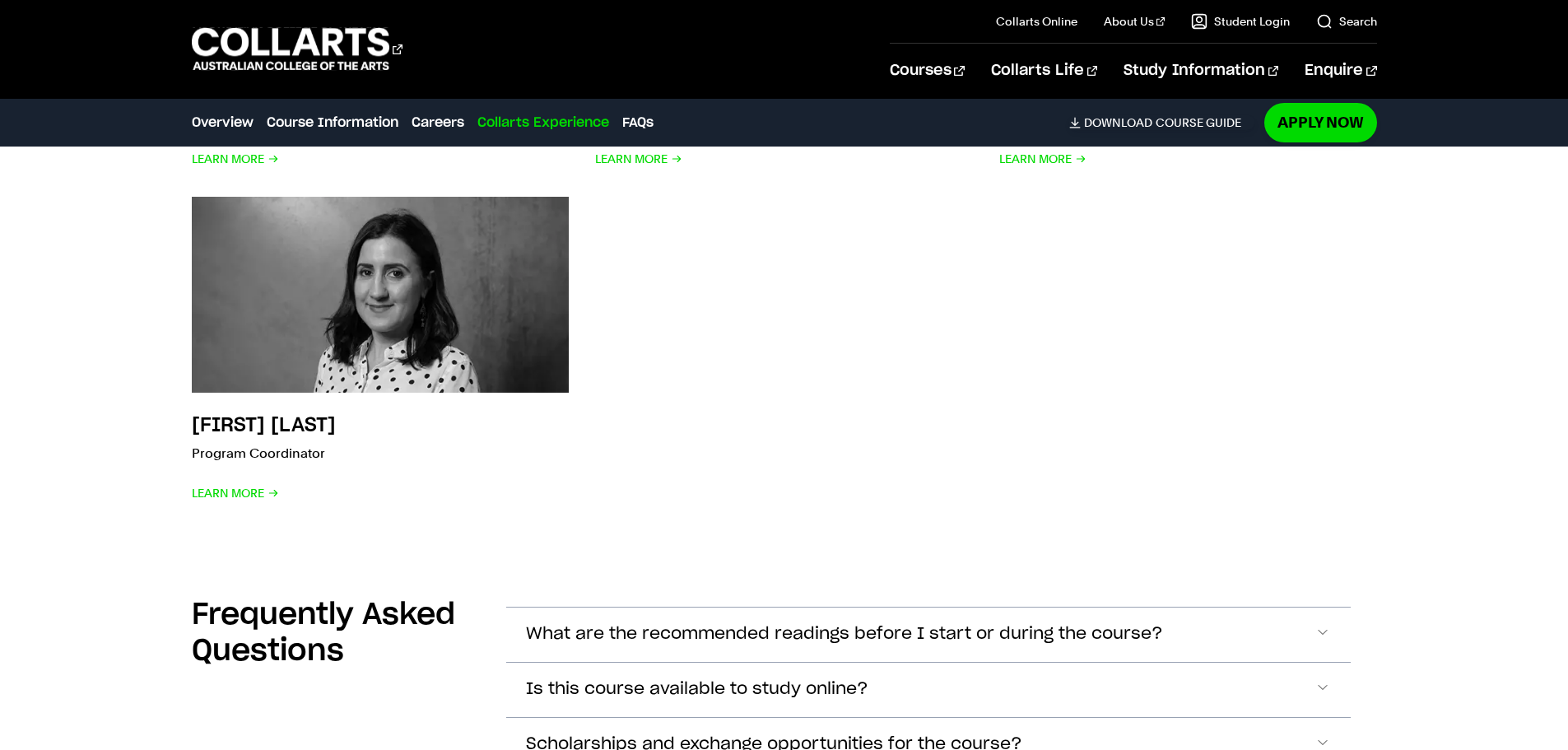 scroll, scrollTop: 7241, scrollLeft: 0, axis: vertical 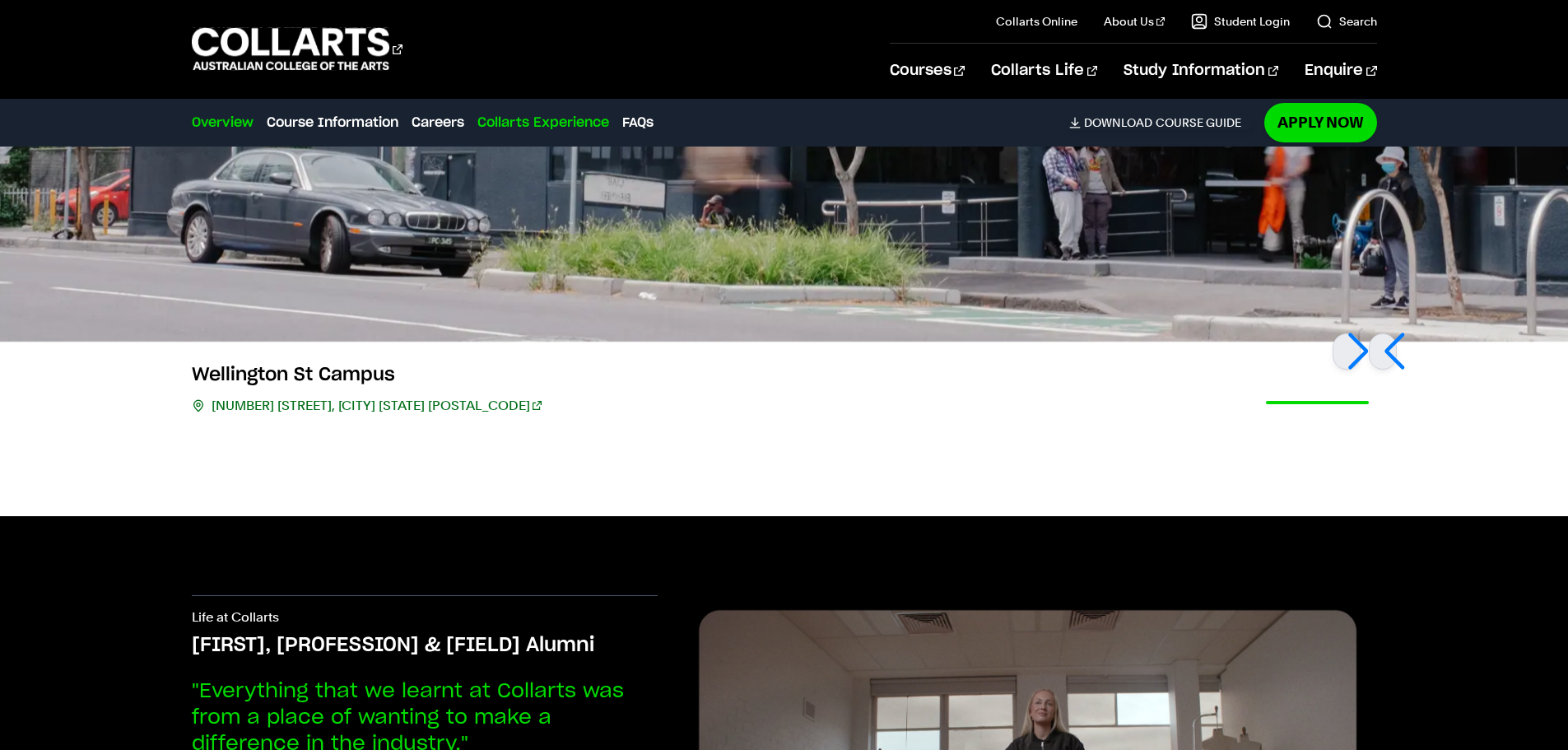 click on "Overview" at bounding box center (222, 123) 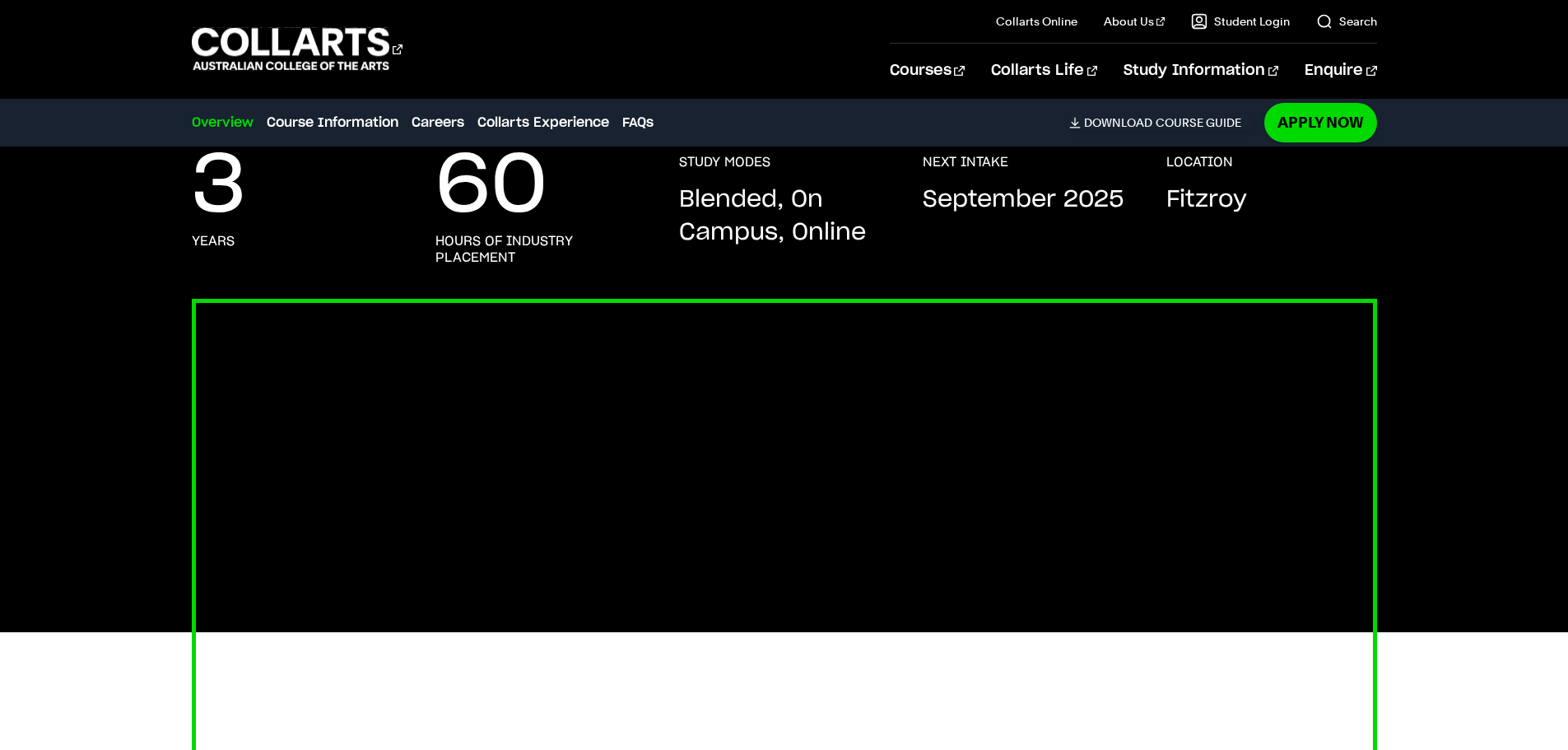 scroll, scrollTop: 398, scrollLeft: 0, axis: vertical 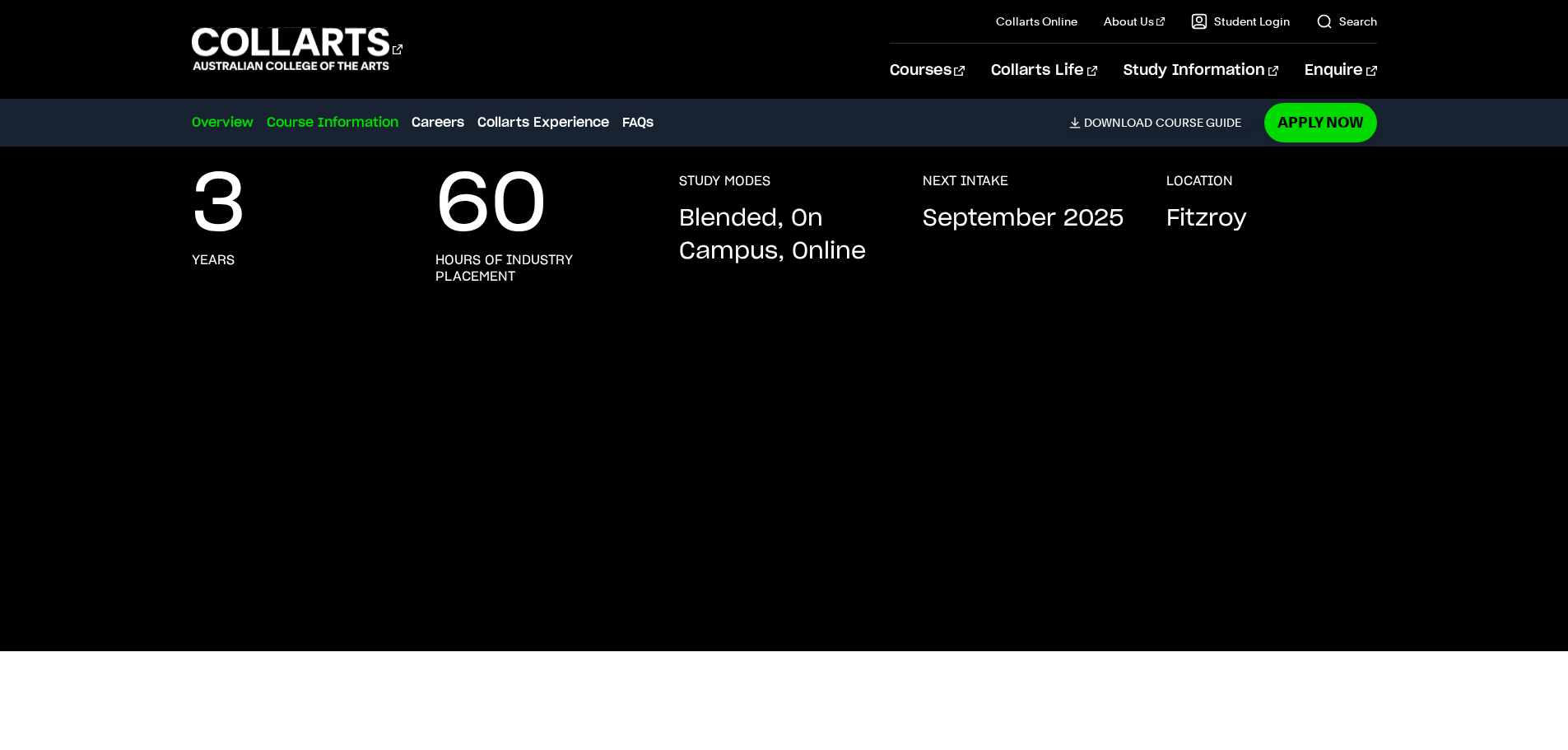 click on "Course Information" at bounding box center (333, 123) 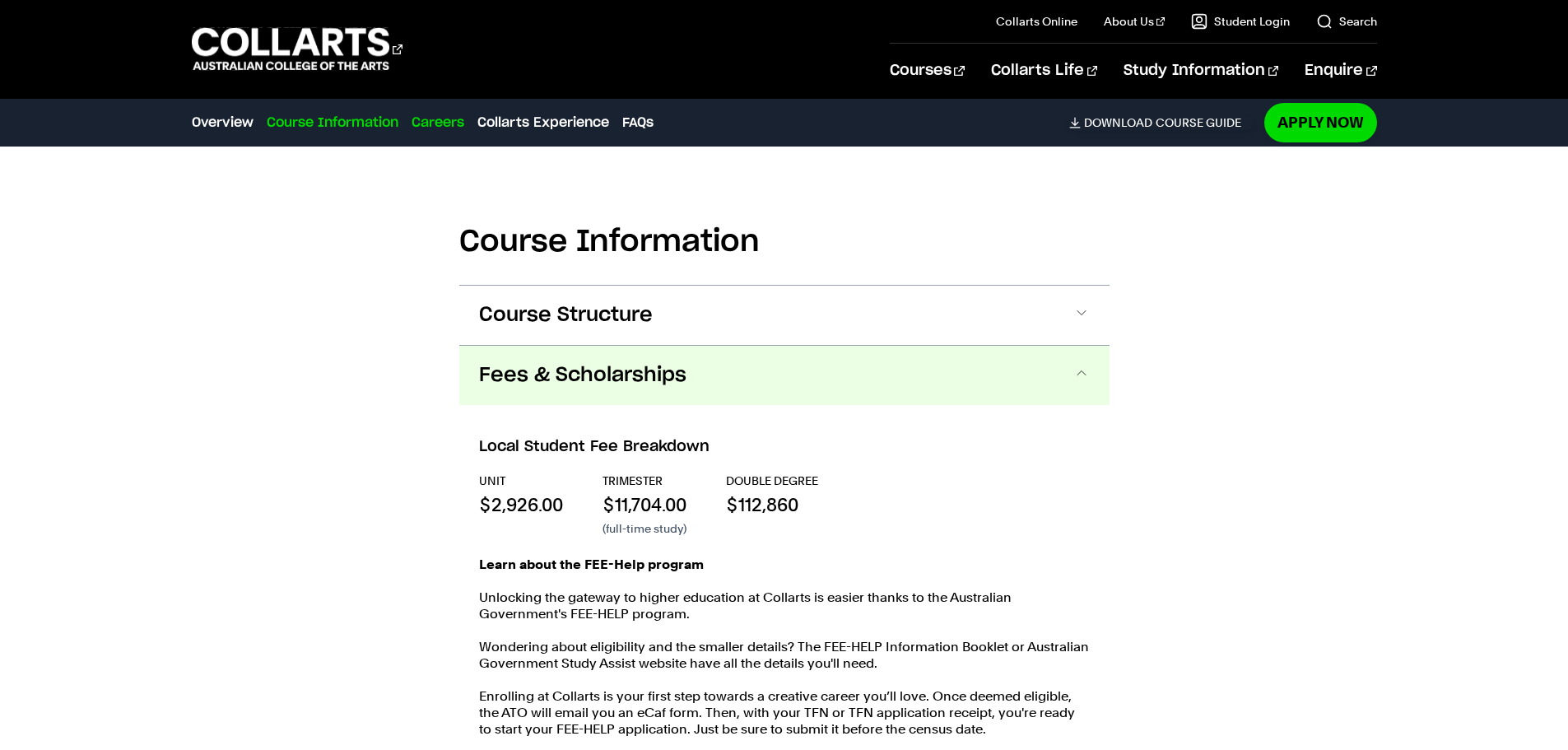 click on "Careers" at bounding box center (438, 123) 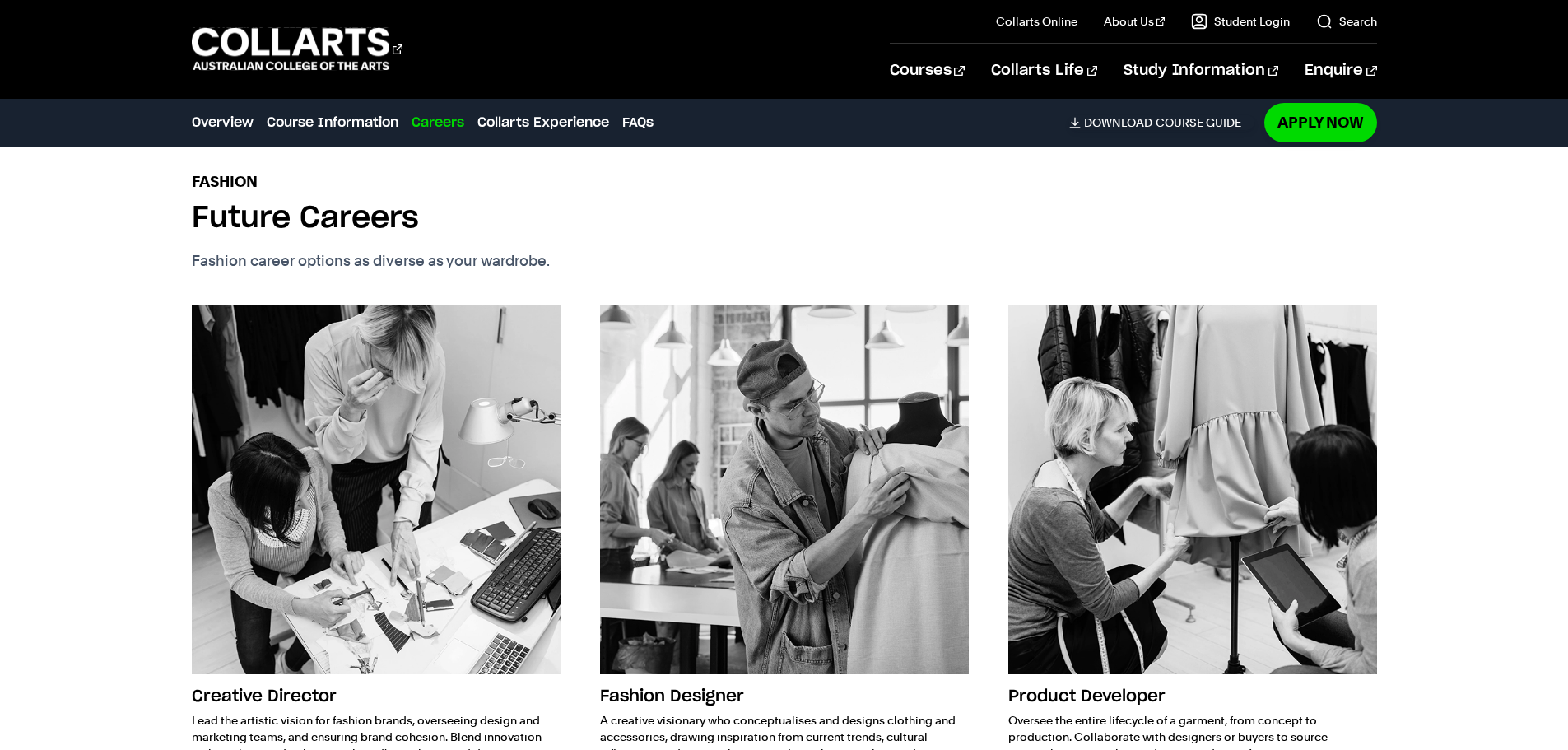 scroll, scrollTop: 4120, scrollLeft: 0, axis: vertical 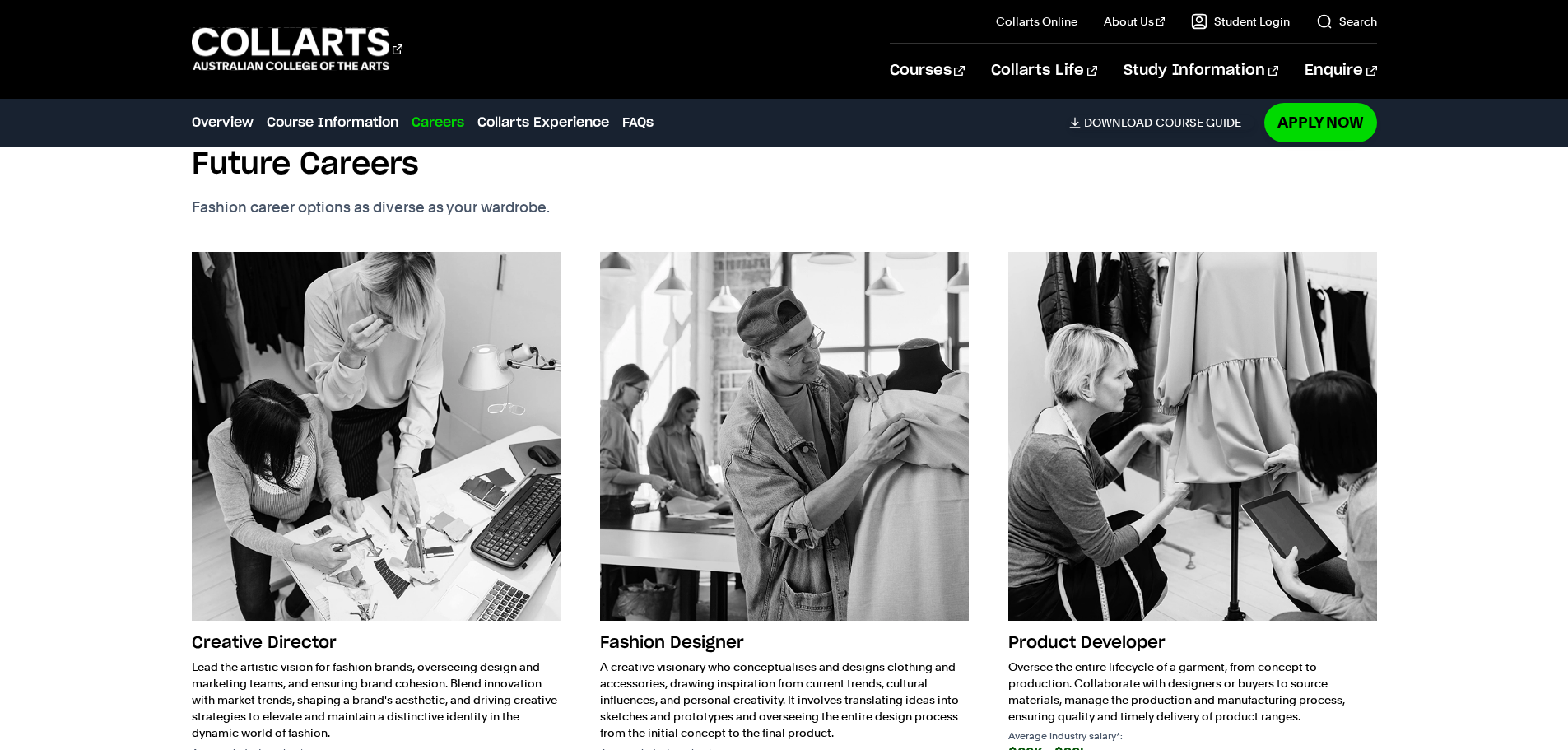 click on "Fashion Designer" at bounding box center [784, 643] 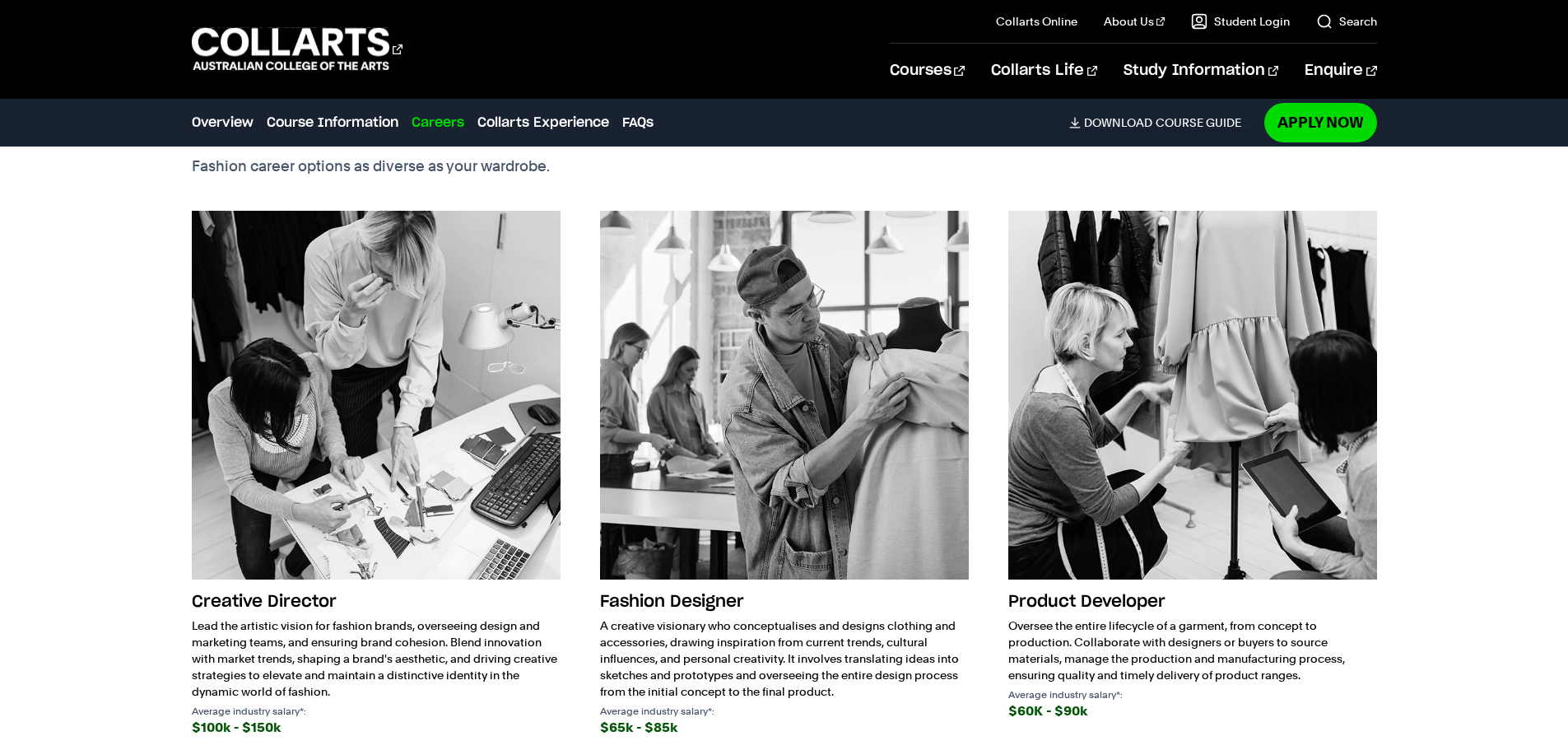 scroll, scrollTop: 4120, scrollLeft: 0, axis: vertical 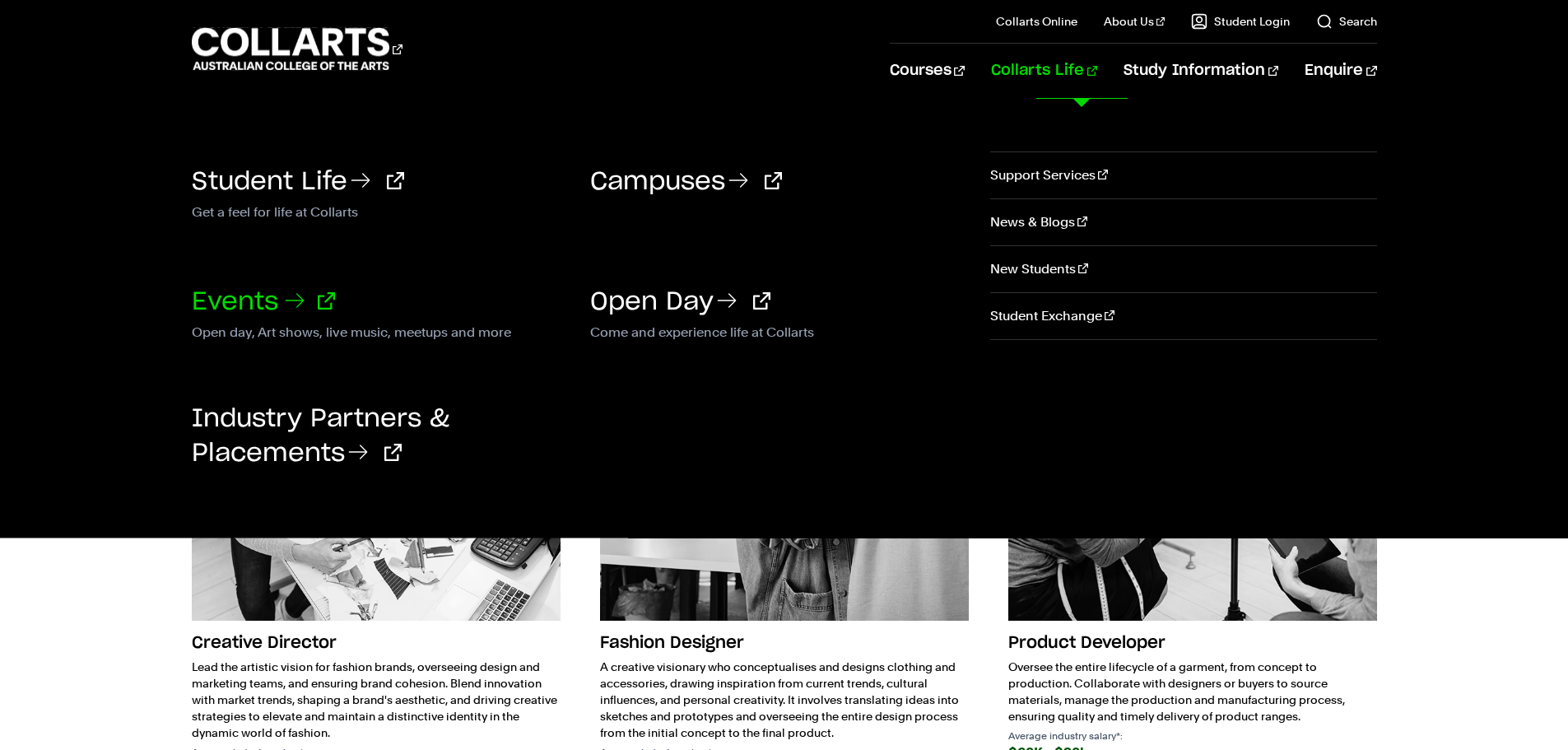 click on "Events" at bounding box center (263, 302) 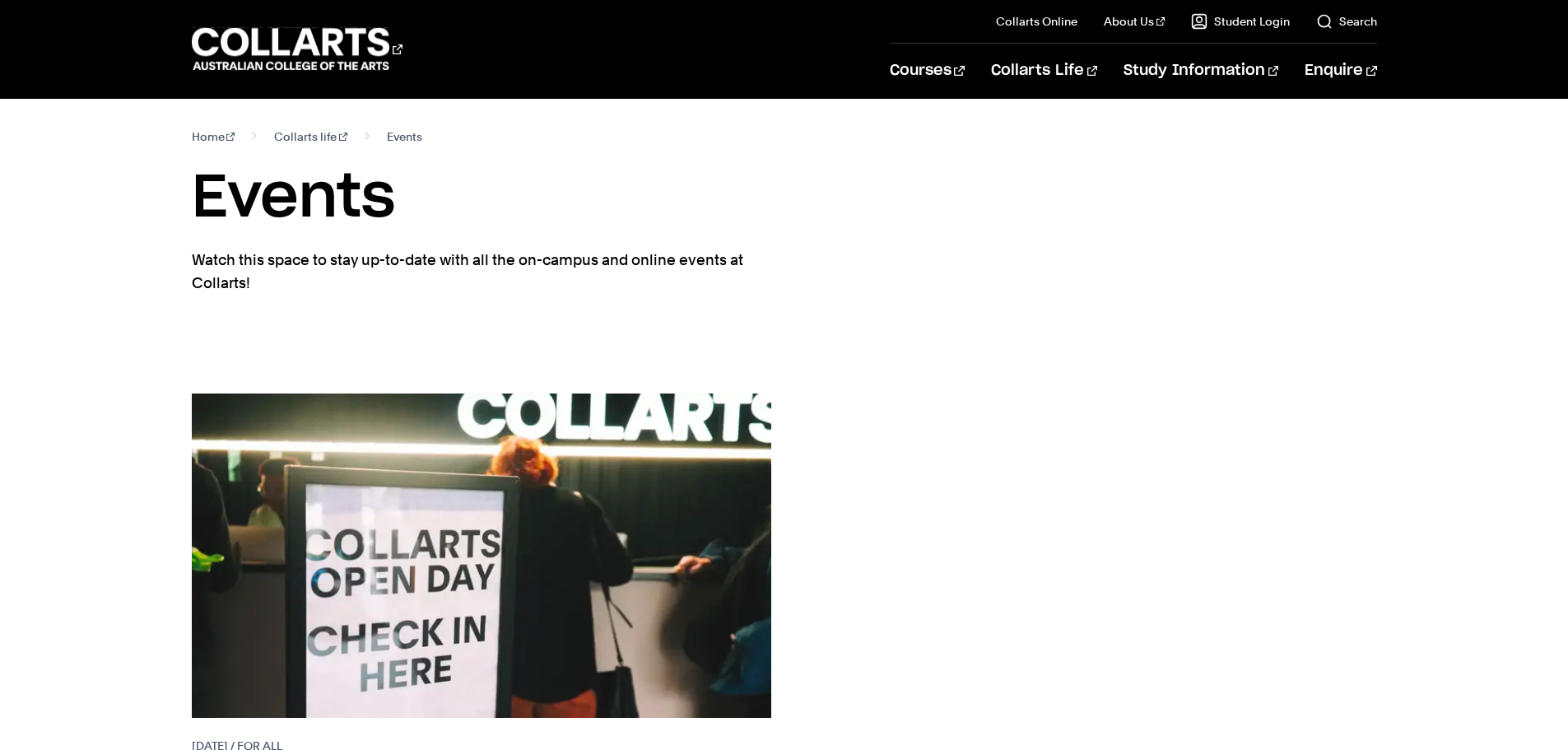 scroll, scrollTop: 247, scrollLeft: 0, axis: vertical 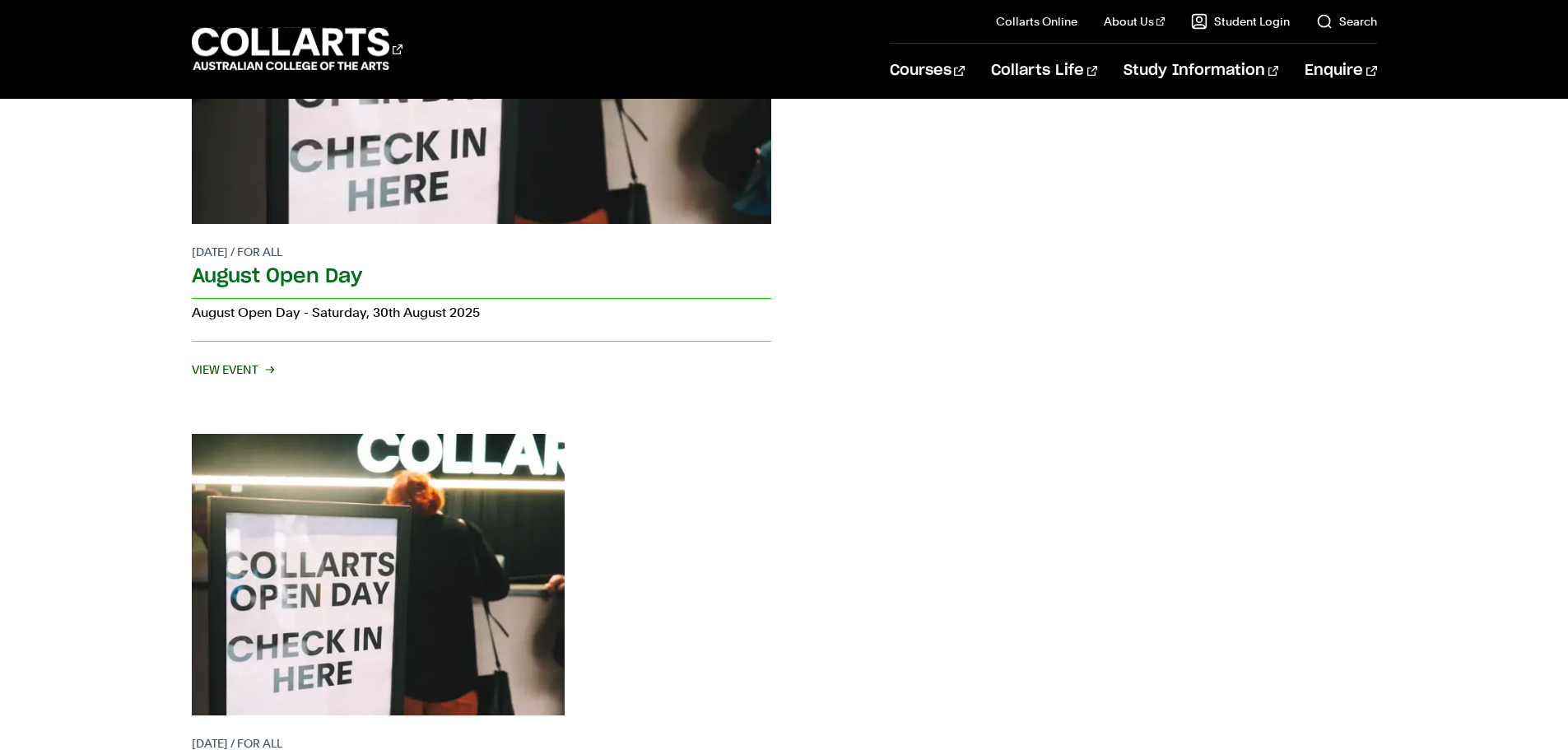 click on "August Open Day" at bounding box center (482, 279) 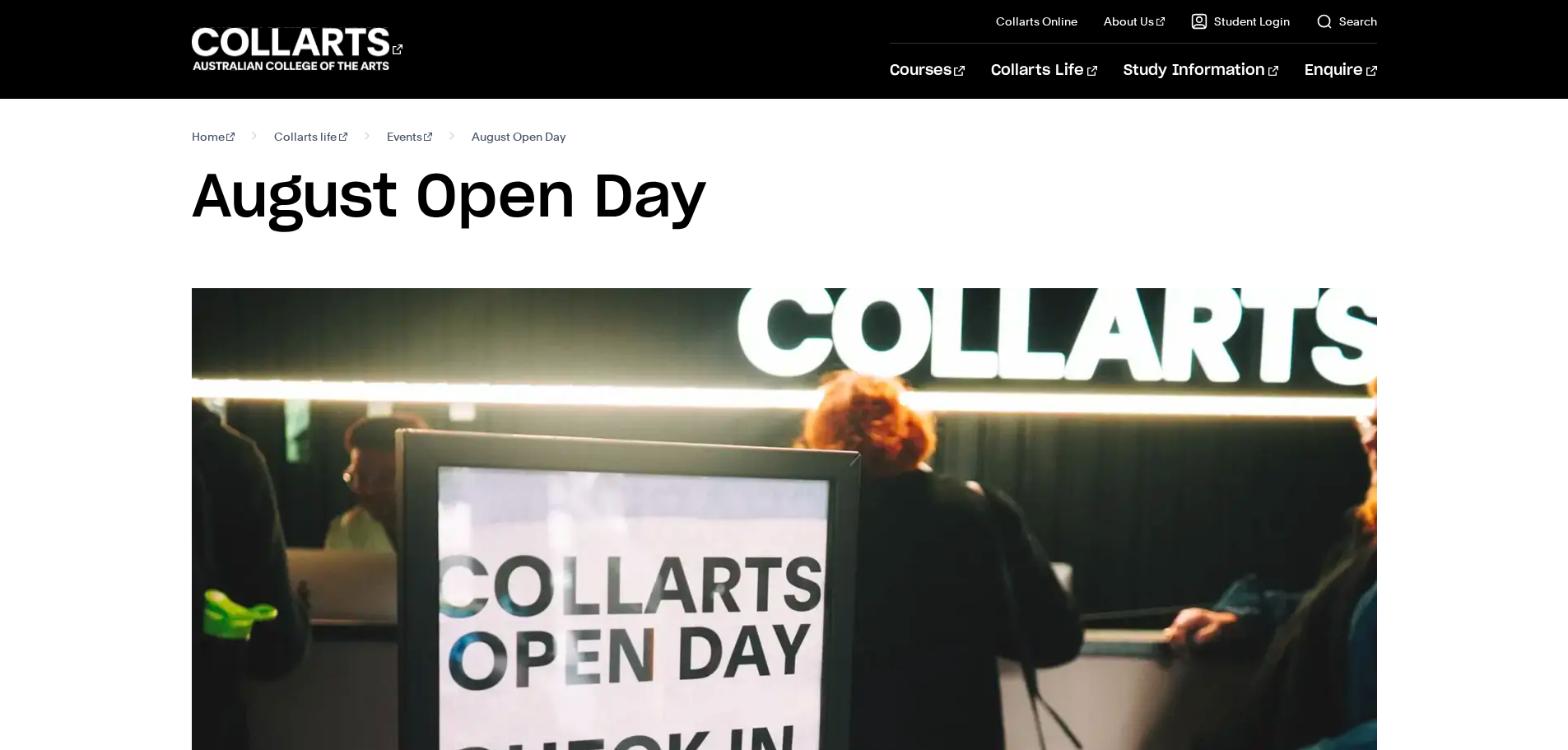 scroll, scrollTop: 128, scrollLeft: 0, axis: vertical 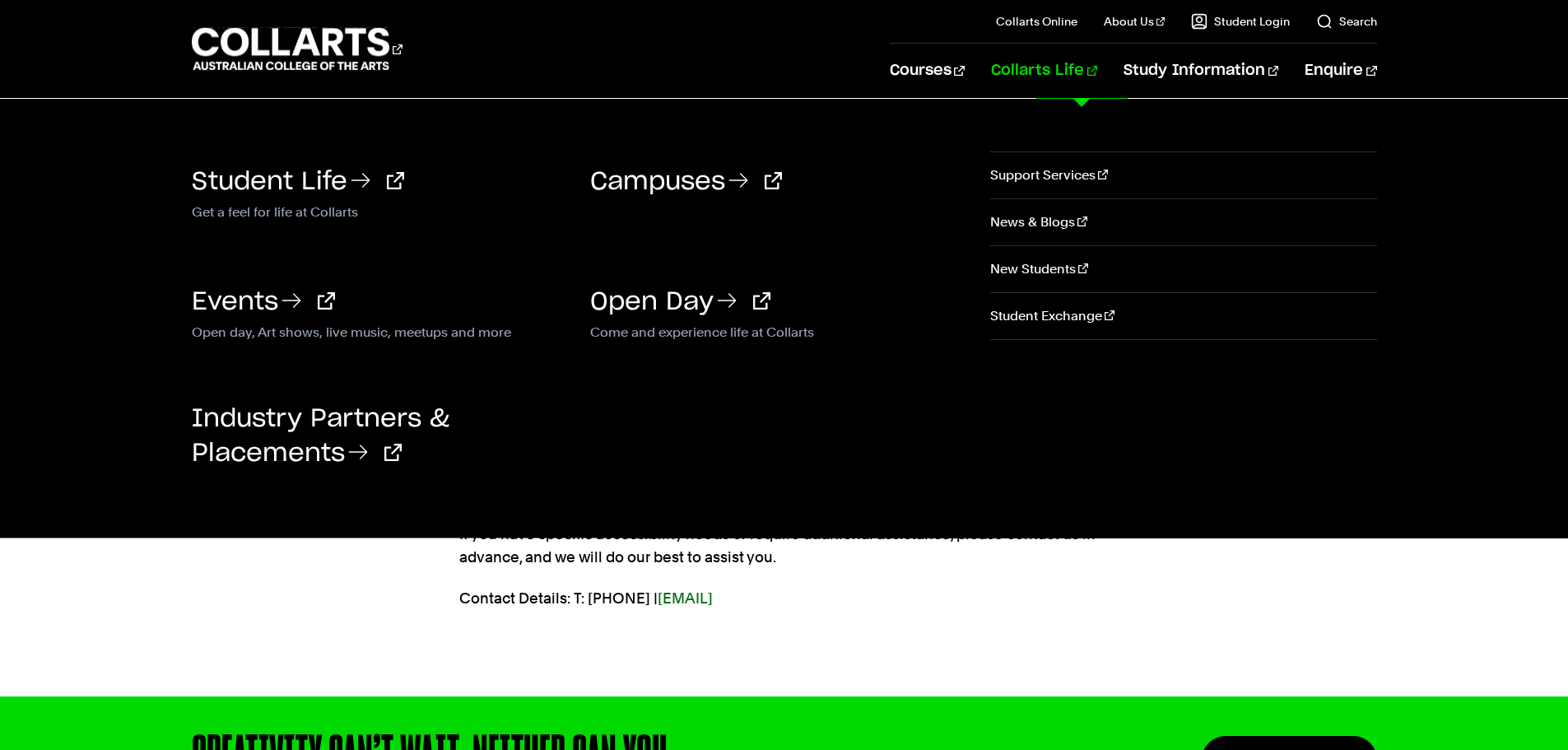 click on "Collarts Life" at bounding box center (1044, 71) 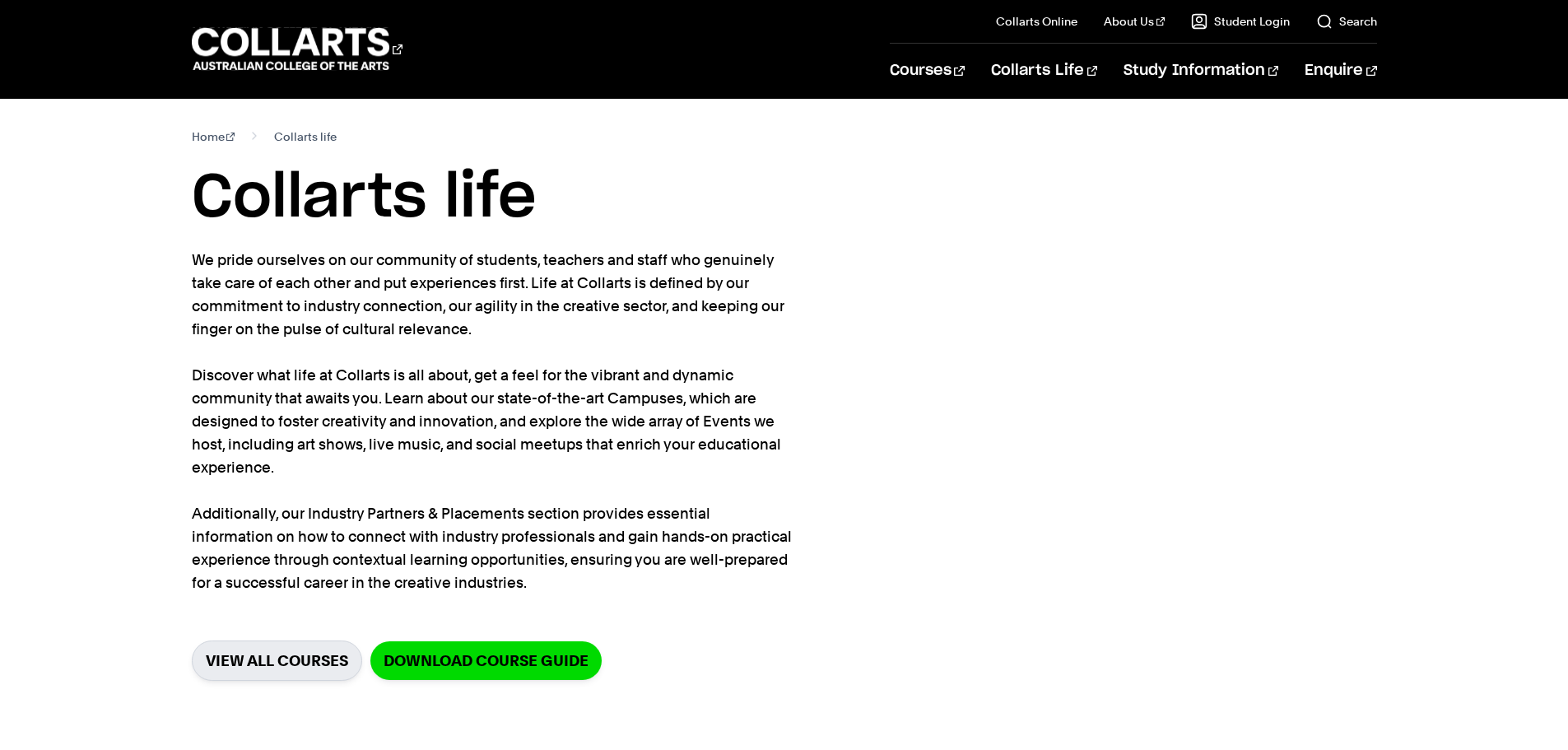 scroll, scrollTop: 51, scrollLeft: 0, axis: vertical 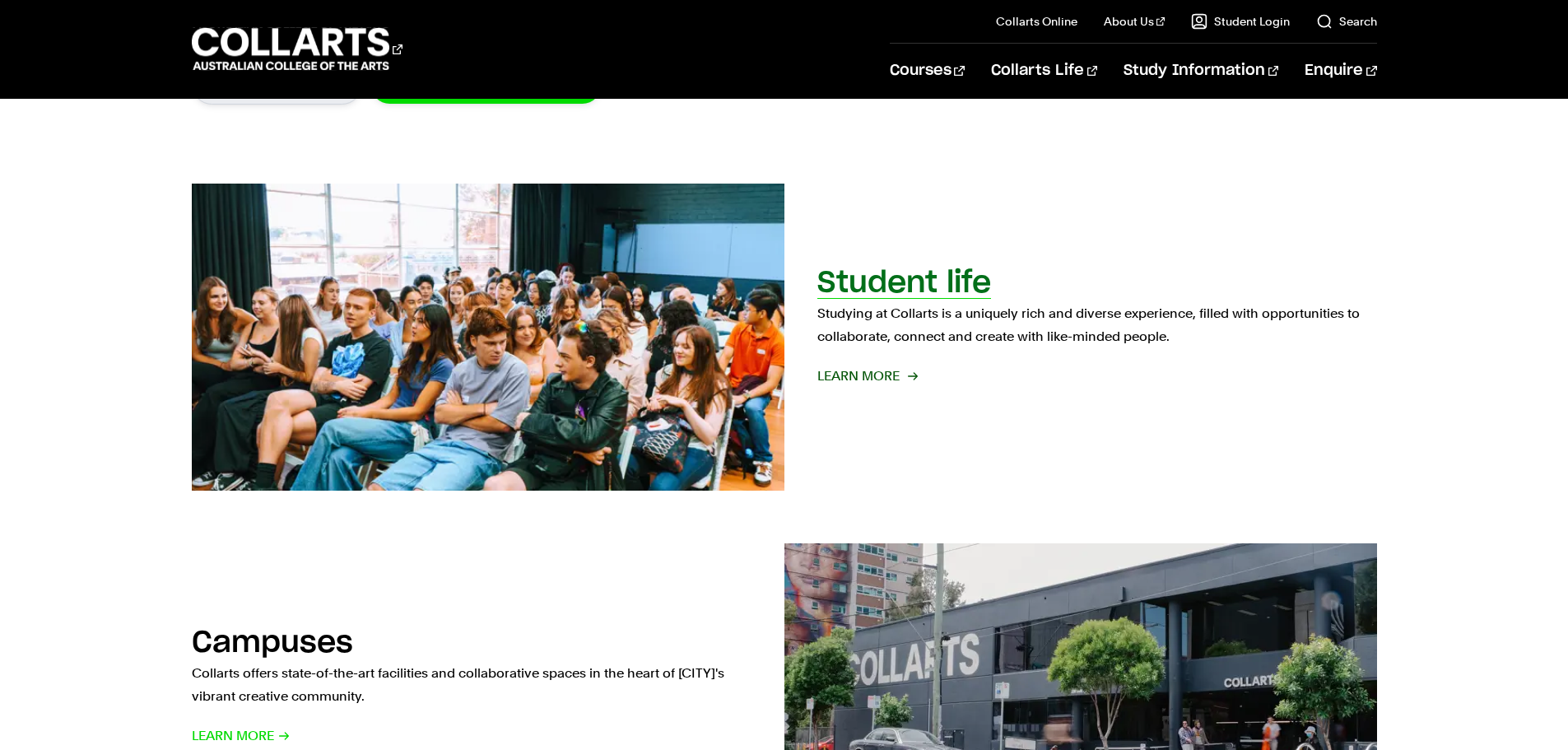 click on "Student life" at bounding box center (904, 283) 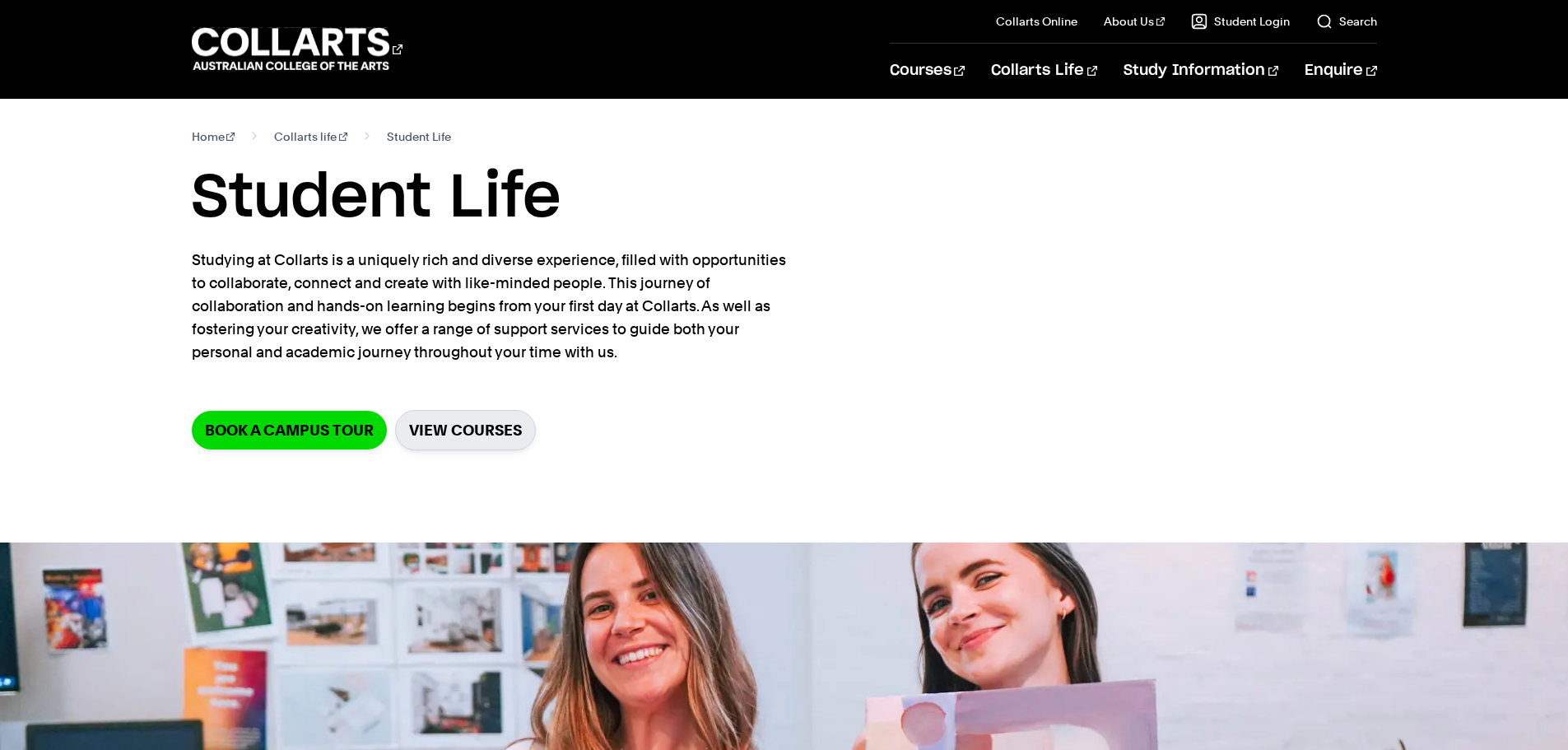 scroll, scrollTop: 106, scrollLeft: 0, axis: vertical 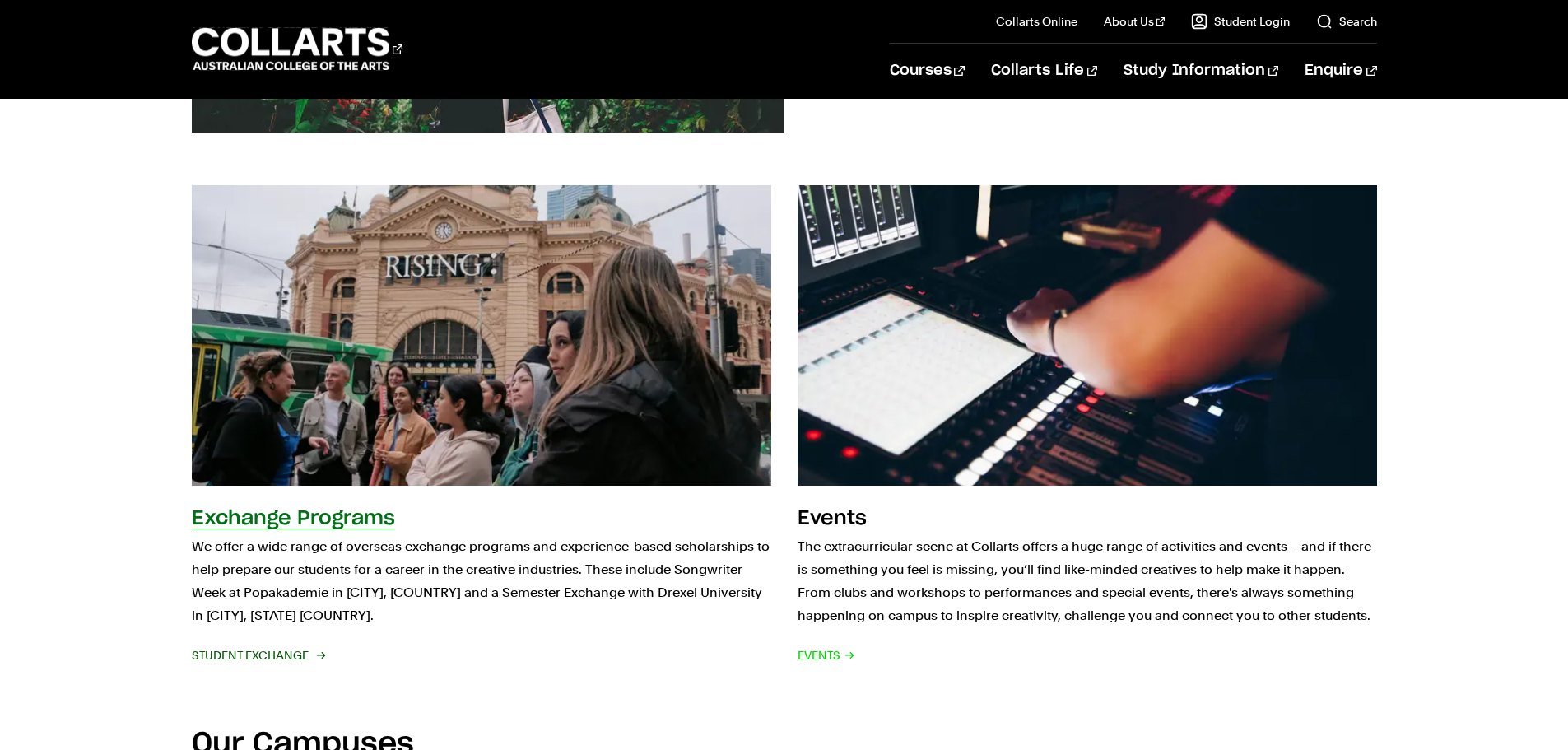 click at bounding box center (481, 335) 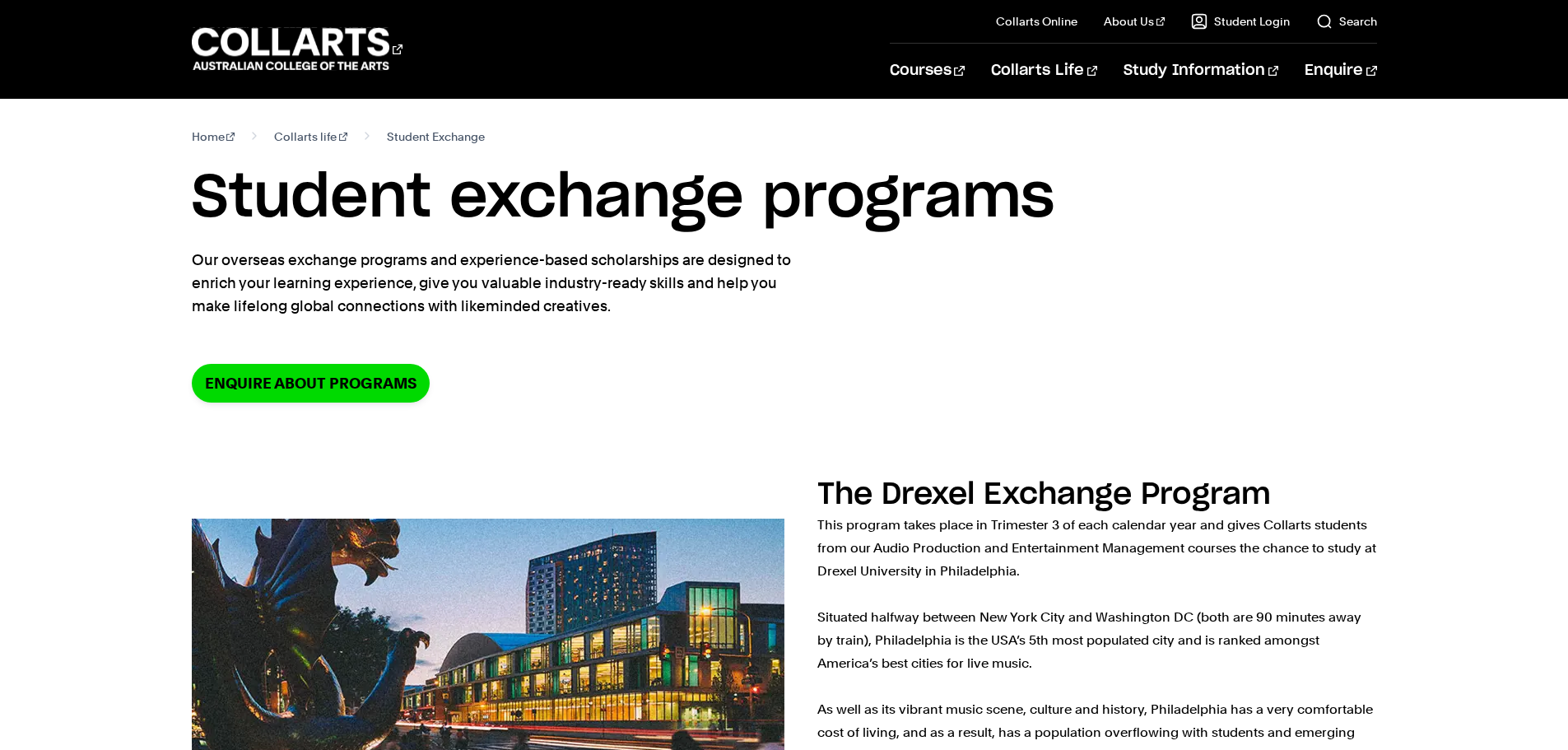 scroll, scrollTop: 0, scrollLeft: 0, axis: both 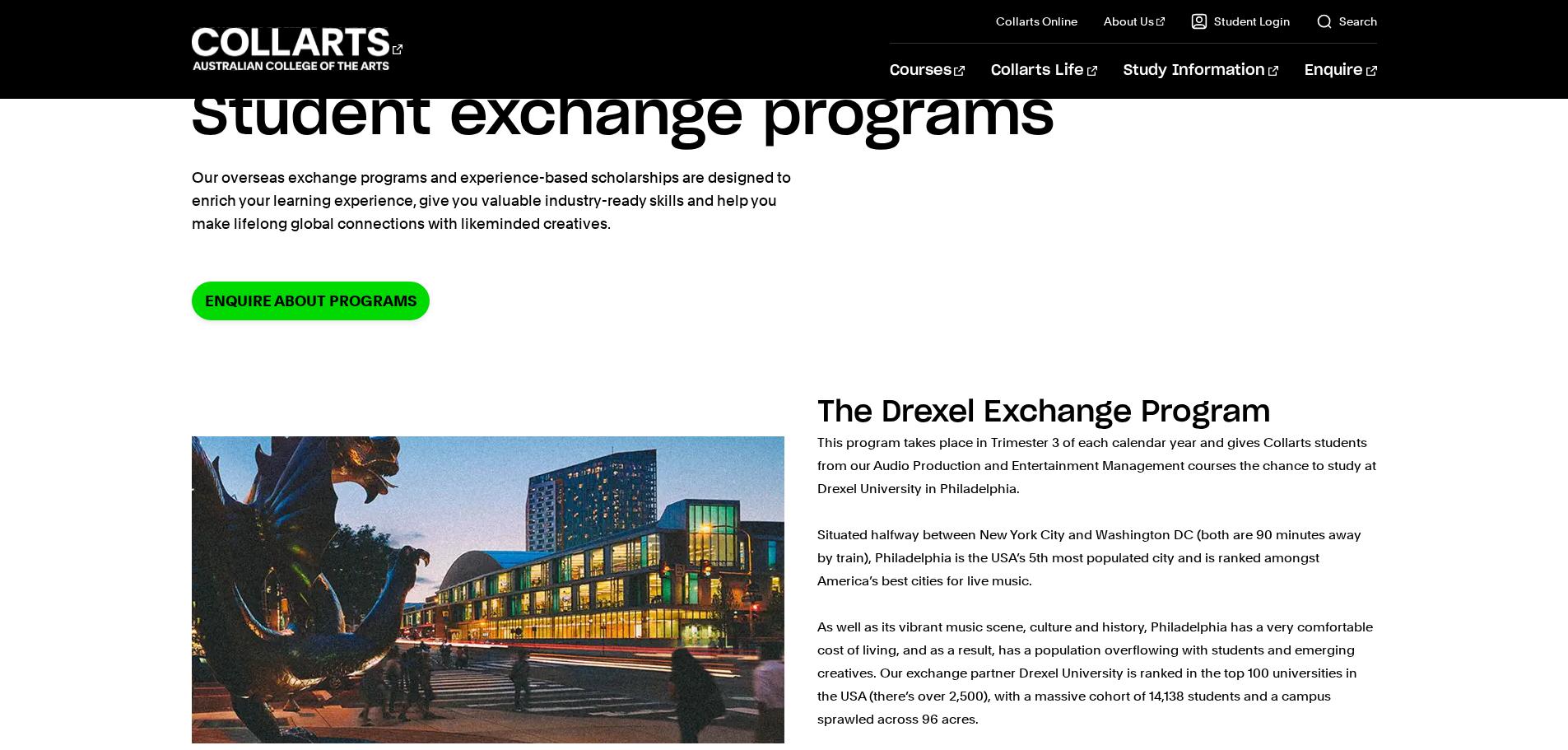 click on "Home
Collarts life
Student Exchange
Student exchange programs
Our overseas exchange programs and experience-based scholarships are designed to enrich your learning experience, give you valuable industry-ready skills and help you make lifelong global connections with likeminded creatives.
Enquire about programs" at bounding box center (784, 194) 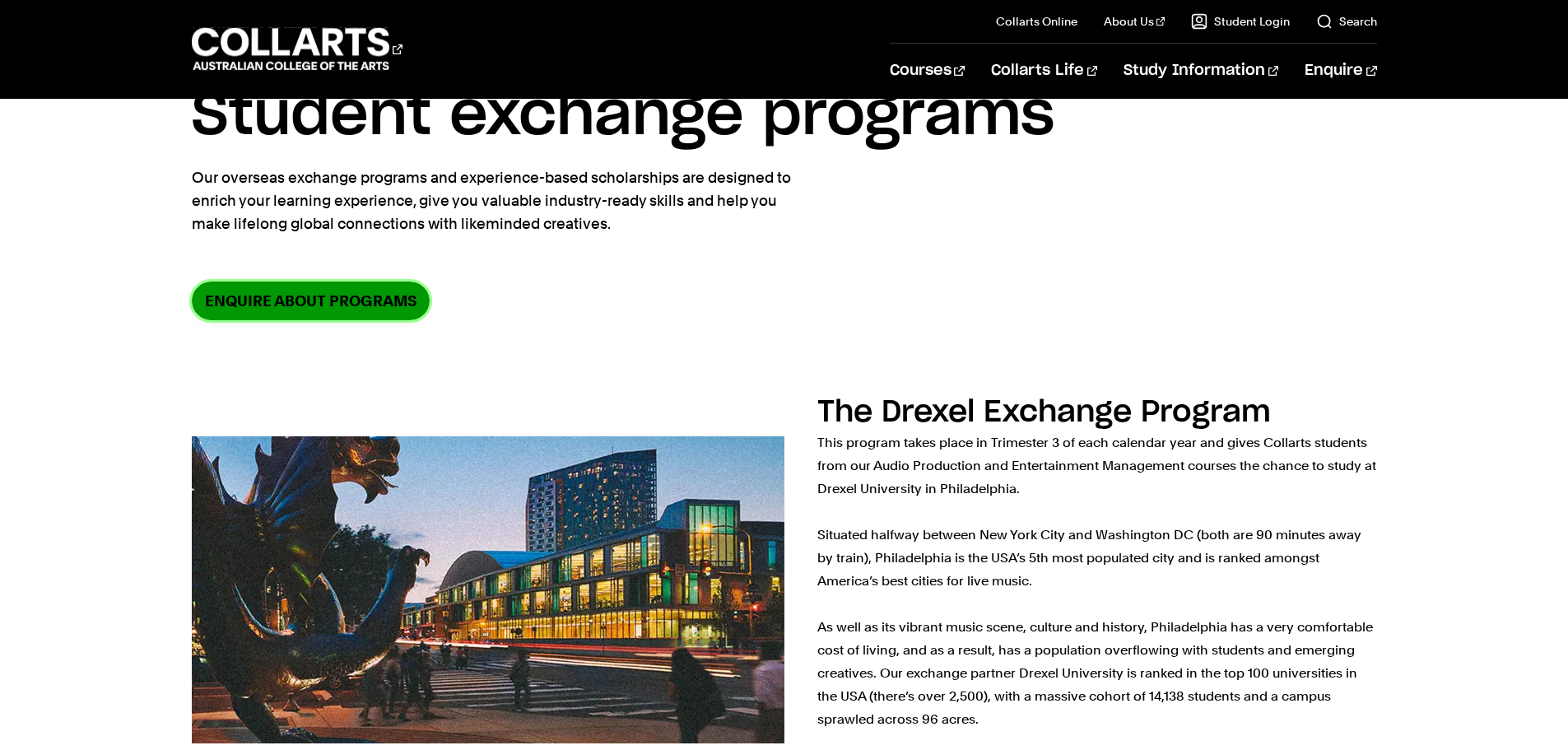 click on "Enquire about programs" at bounding box center [310, 300] 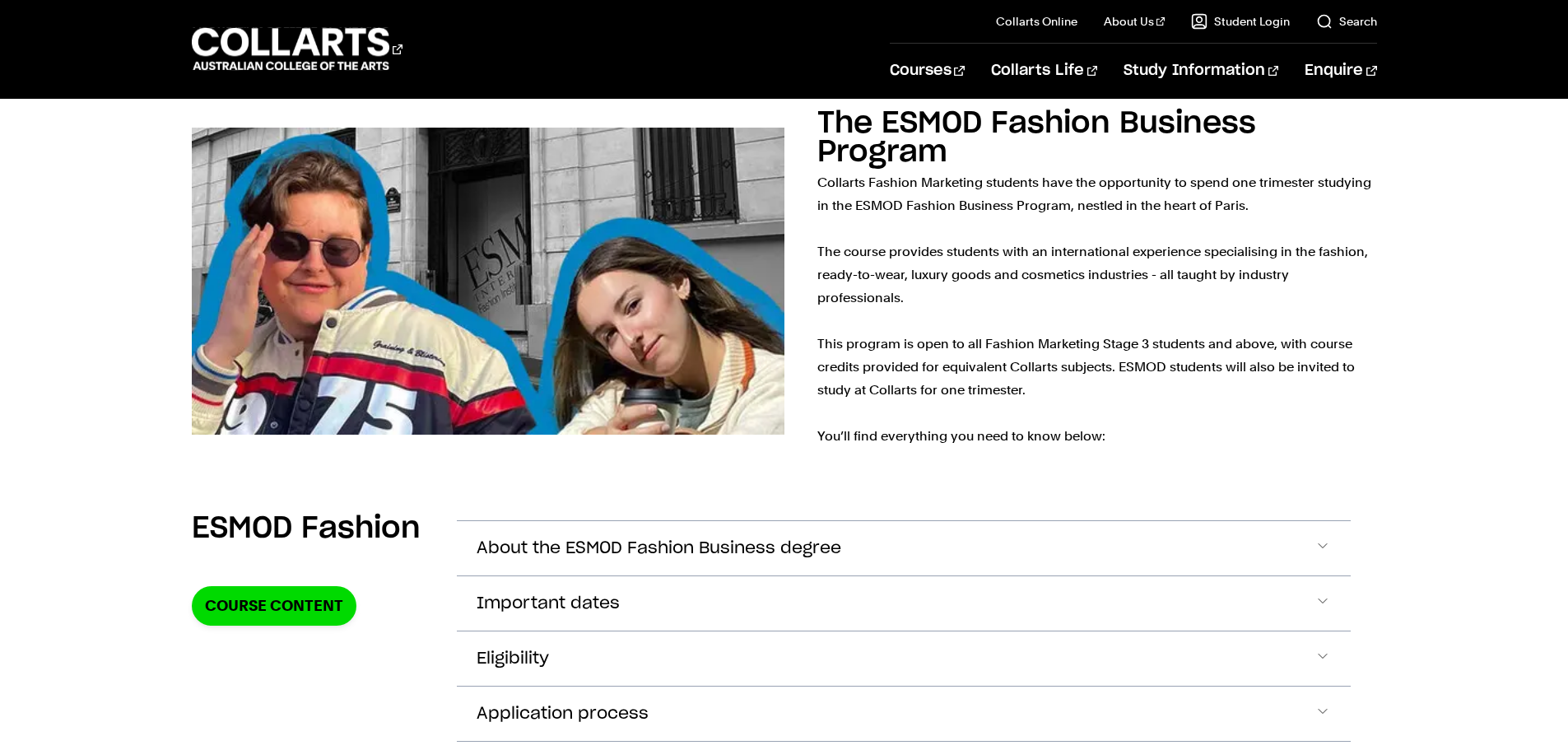 scroll, scrollTop: 3375, scrollLeft: 0, axis: vertical 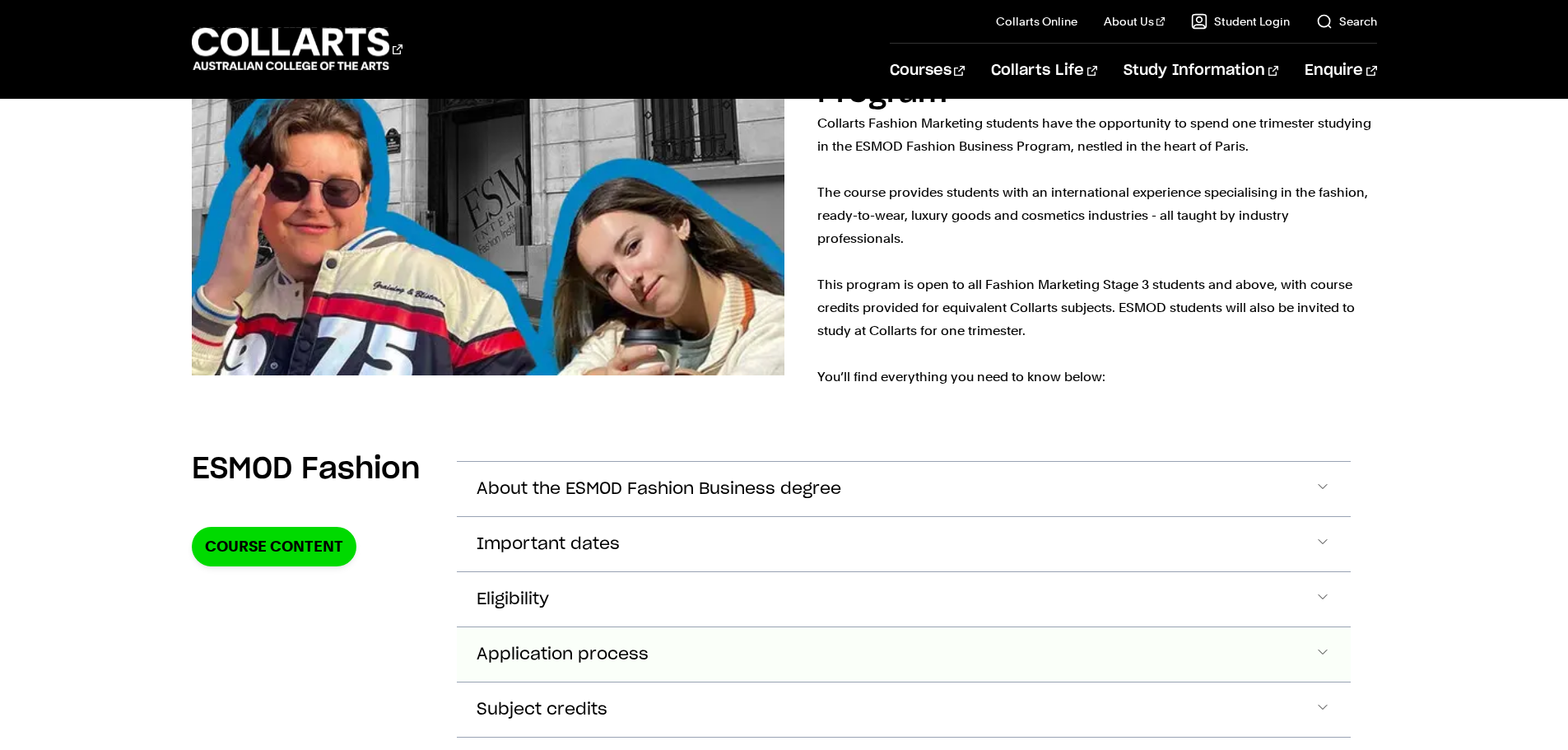 drag, startPoint x: 602, startPoint y: 550, endPoint x: 602, endPoint y: 539, distance: 11 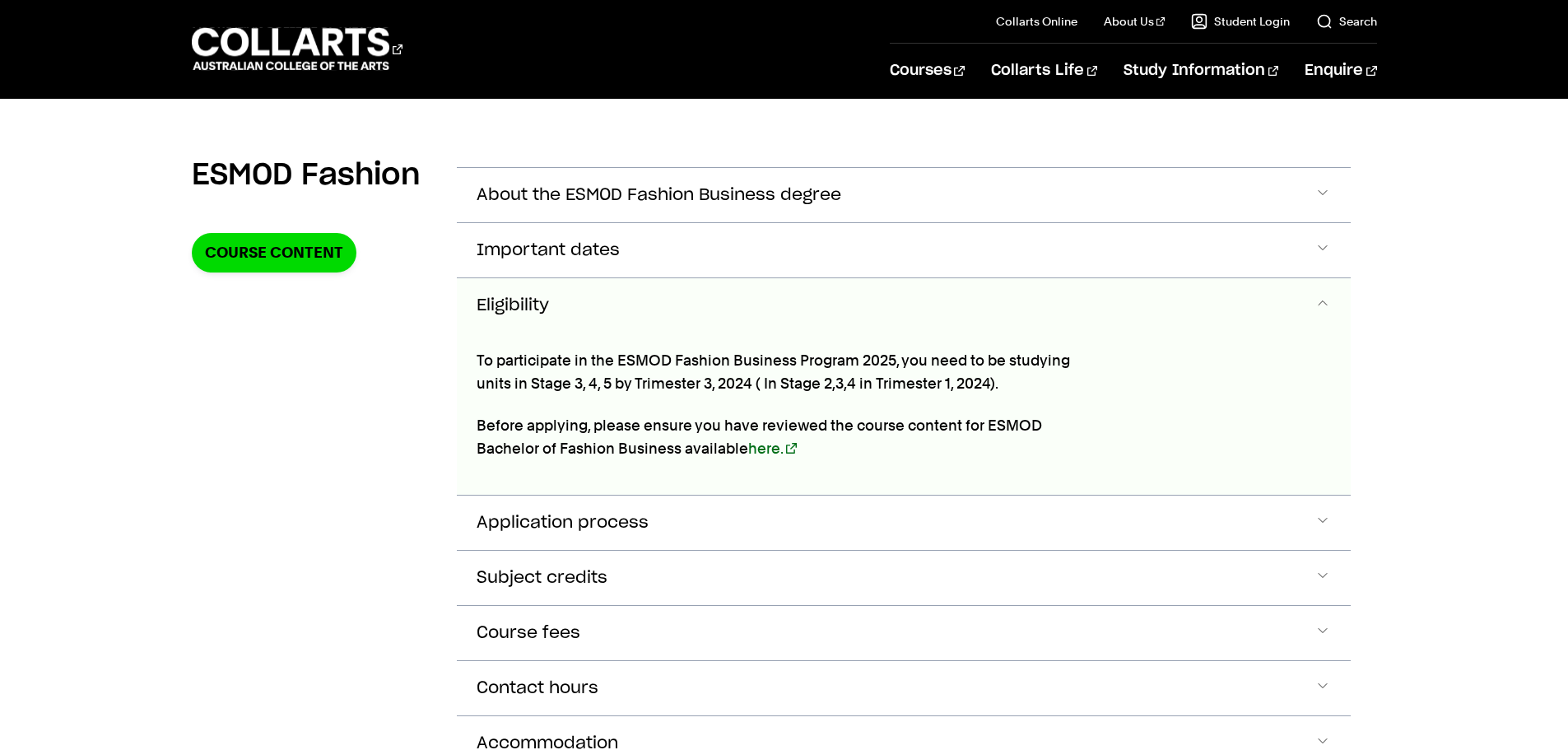 scroll, scrollTop: 3664, scrollLeft: 0, axis: vertical 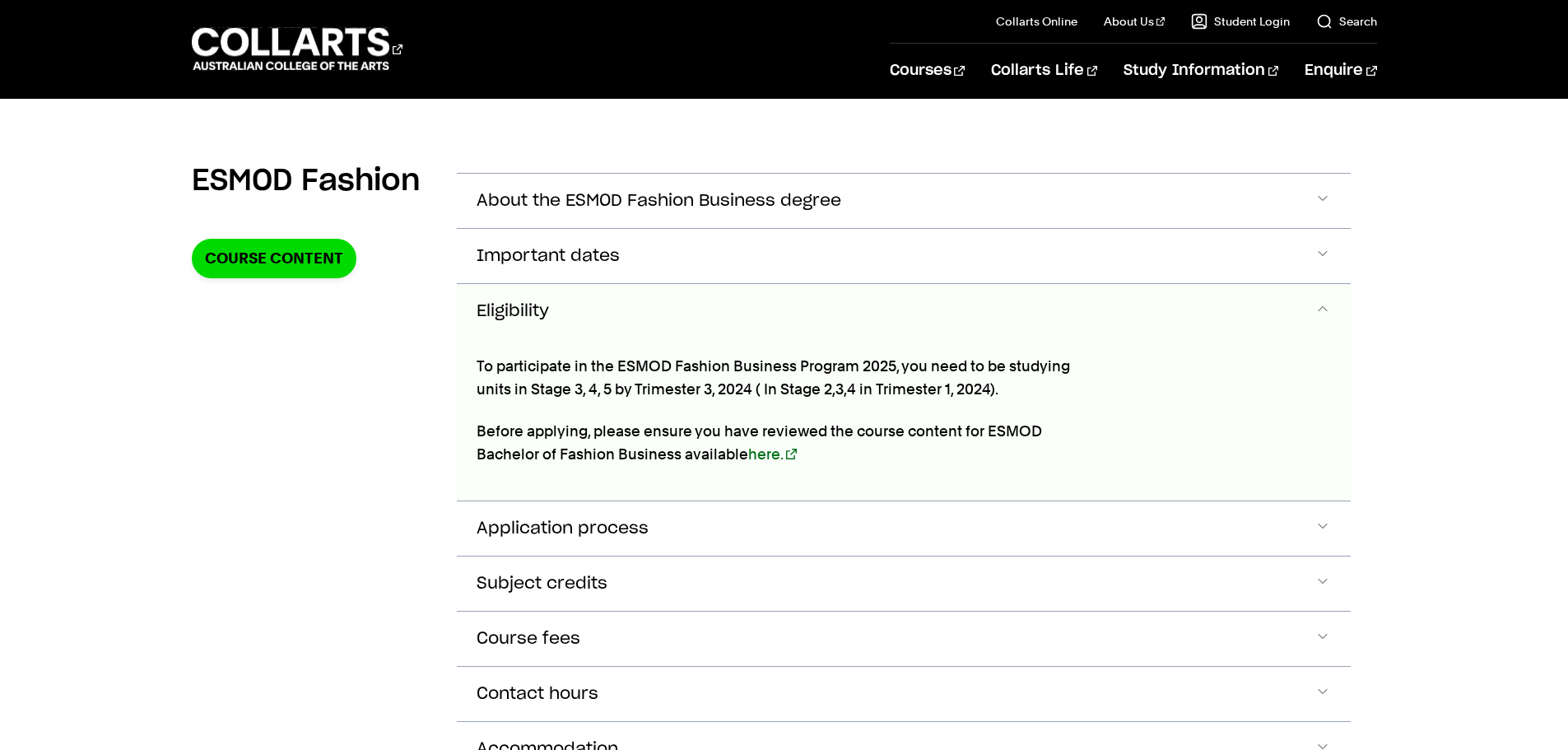 click on "Eligibility" at bounding box center [904, 311] 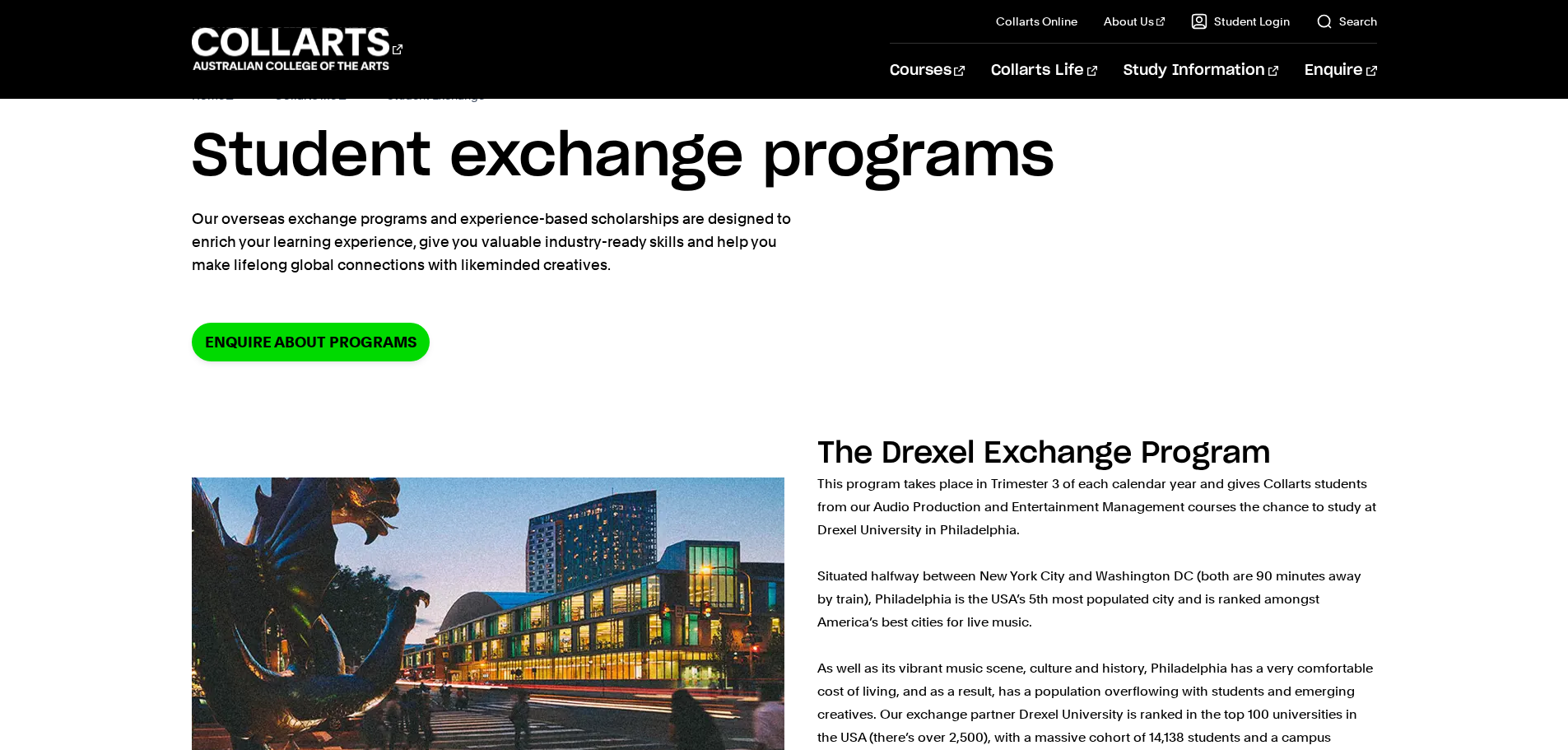 scroll, scrollTop: 0, scrollLeft: 0, axis: both 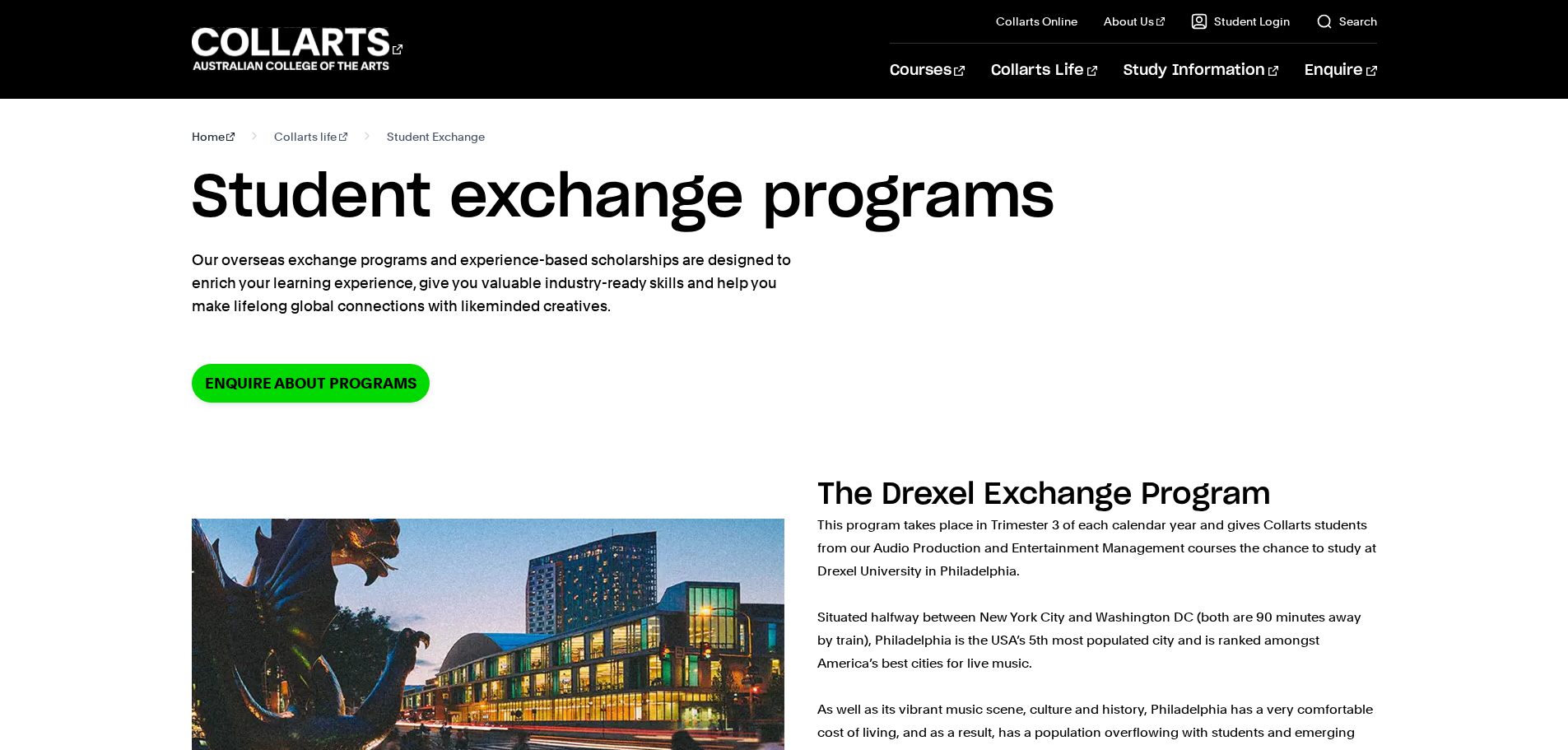 click on "Home" at bounding box center [213, 137] 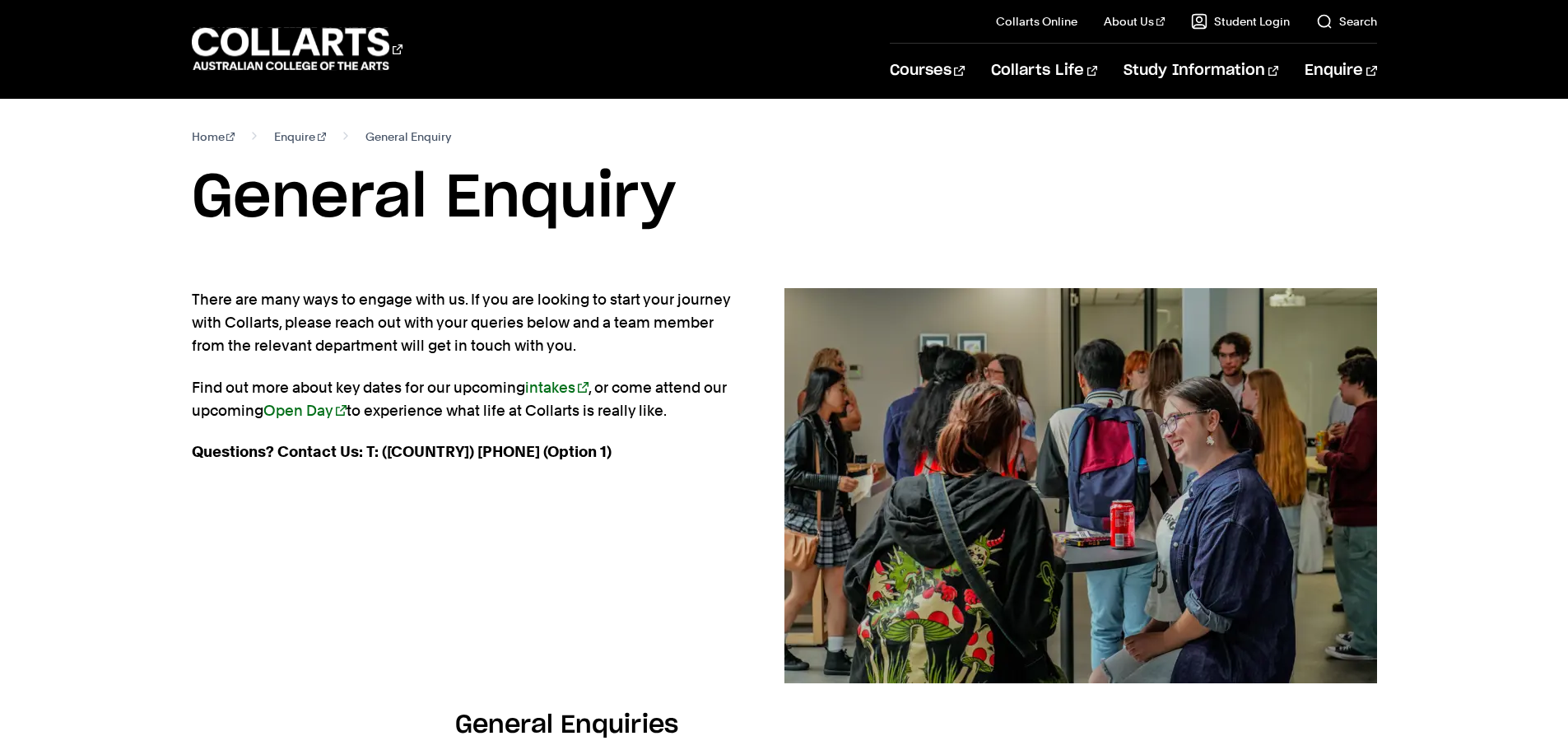 scroll, scrollTop: 148, scrollLeft: 0, axis: vertical 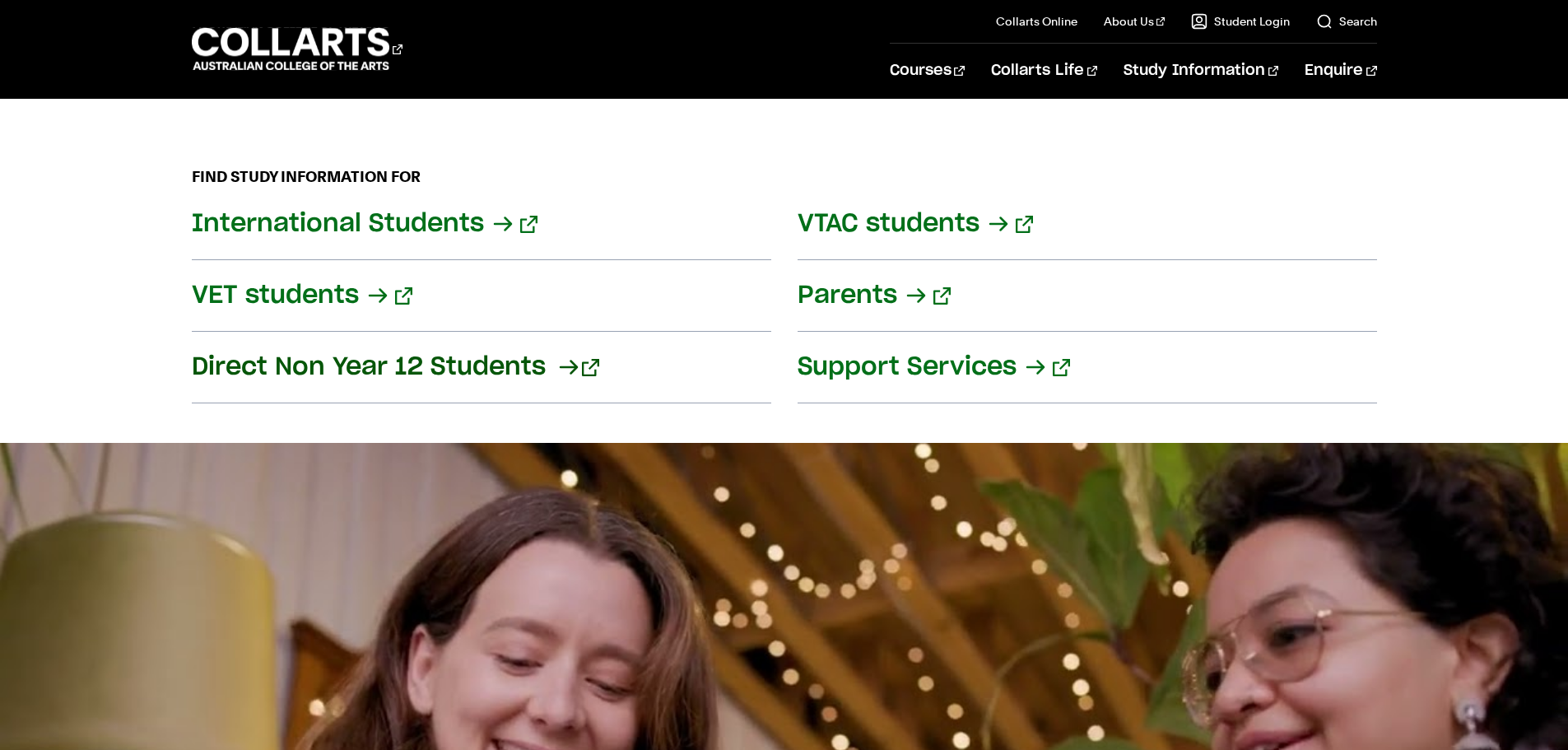 click on "Direct Non Year 12 Students" at bounding box center (482, 367) 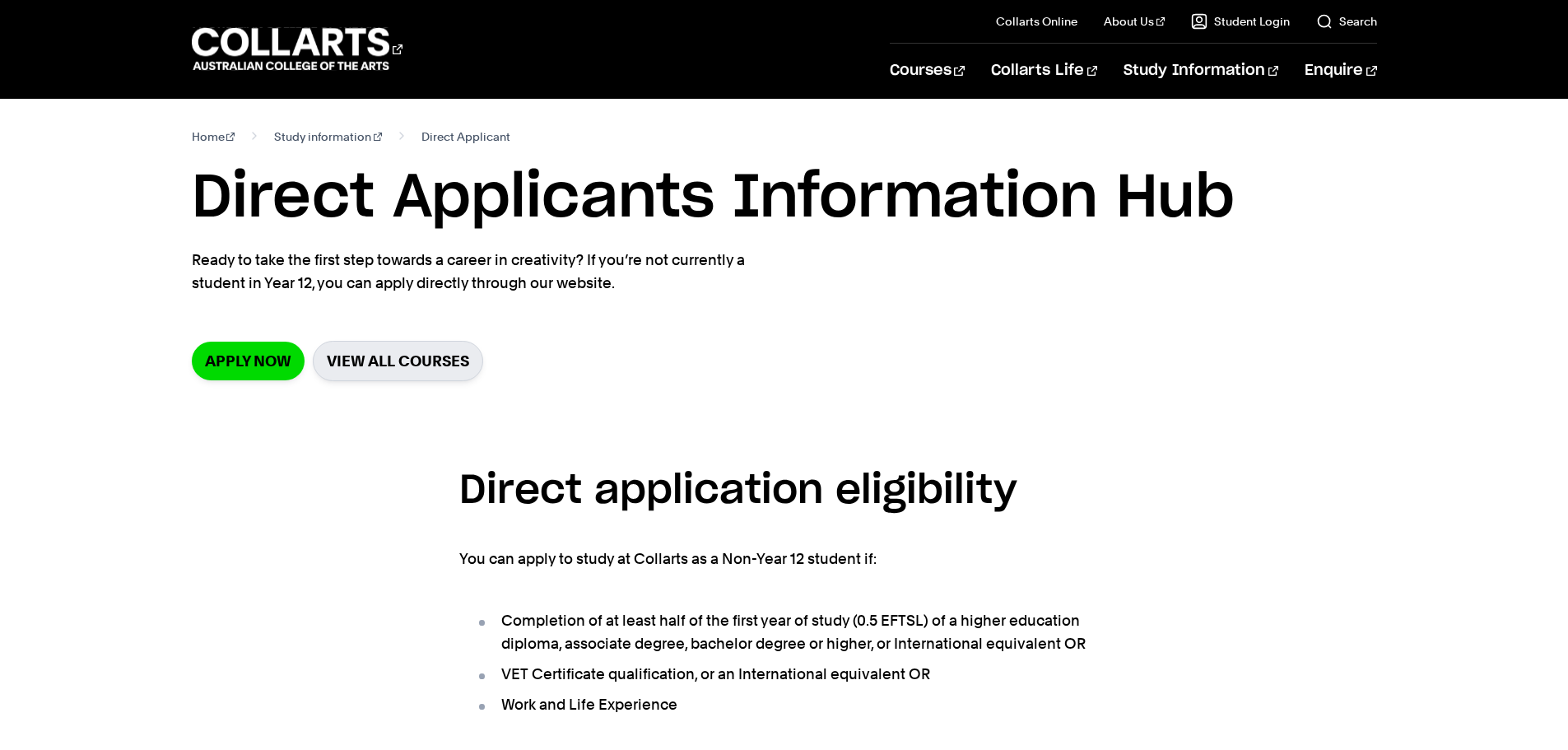 scroll, scrollTop: 42, scrollLeft: 0, axis: vertical 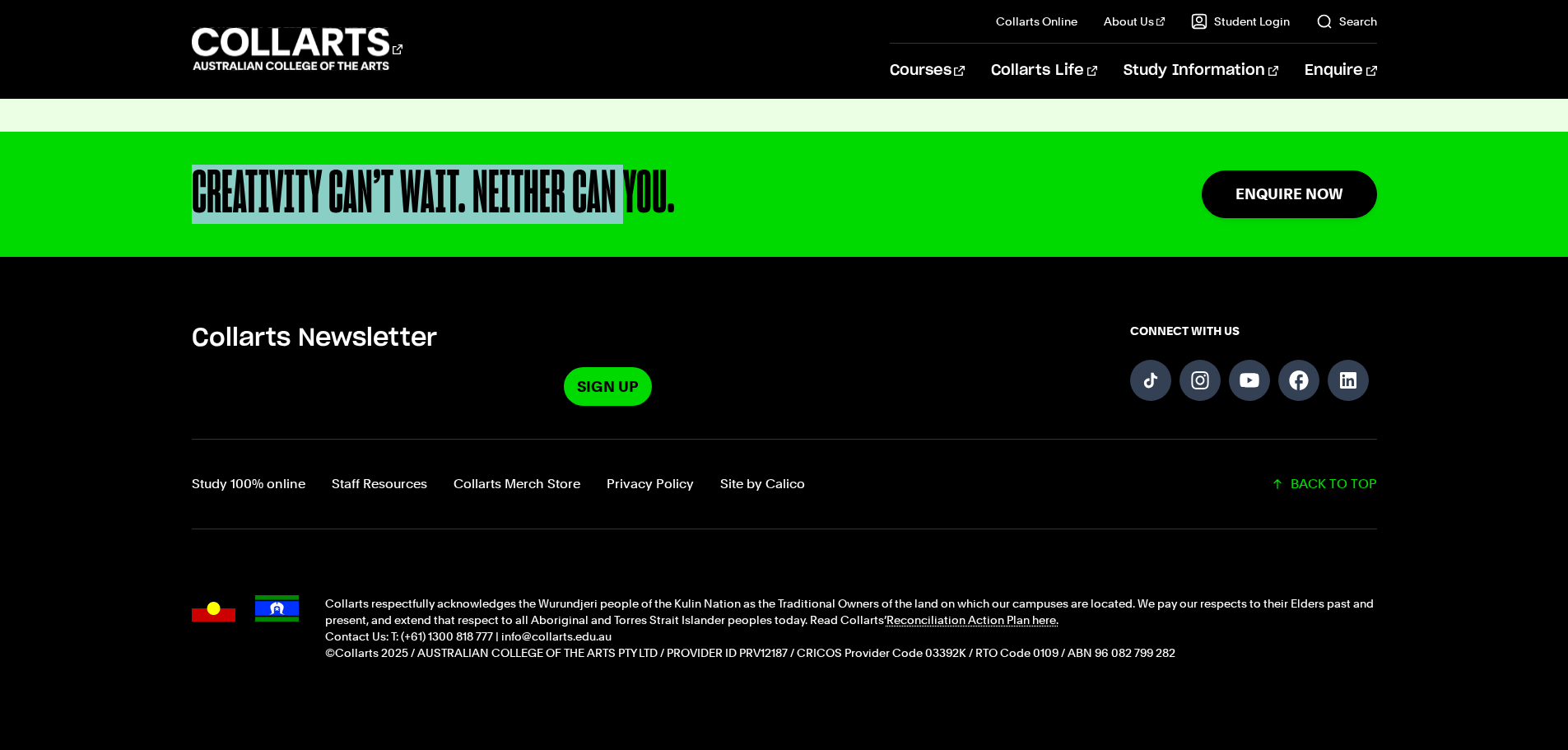 drag, startPoint x: 421, startPoint y: 240, endPoint x: 487, endPoint y: 142, distance: 118.15244 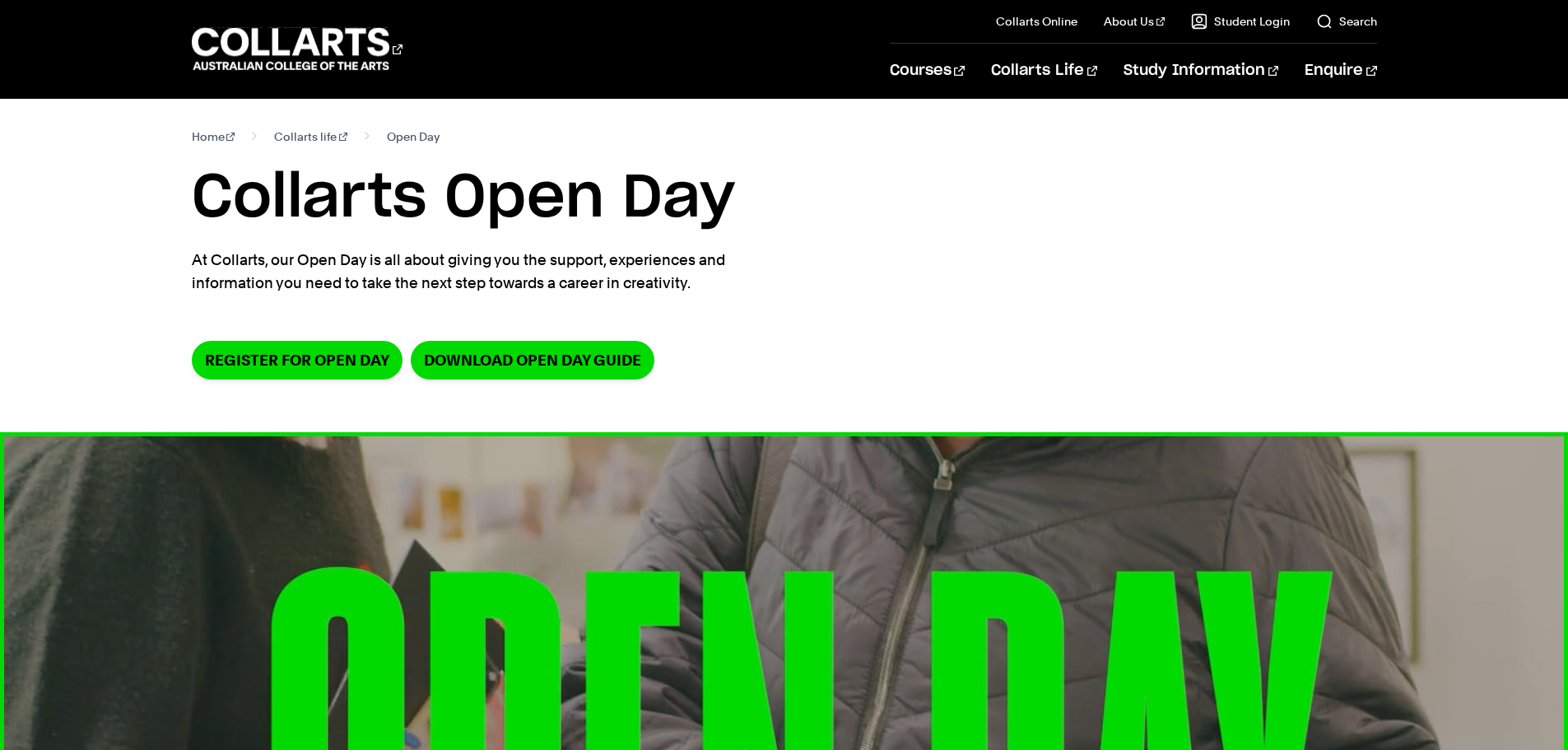 scroll, scrollTop: 329, scrollLeft: 0, axis: vertical 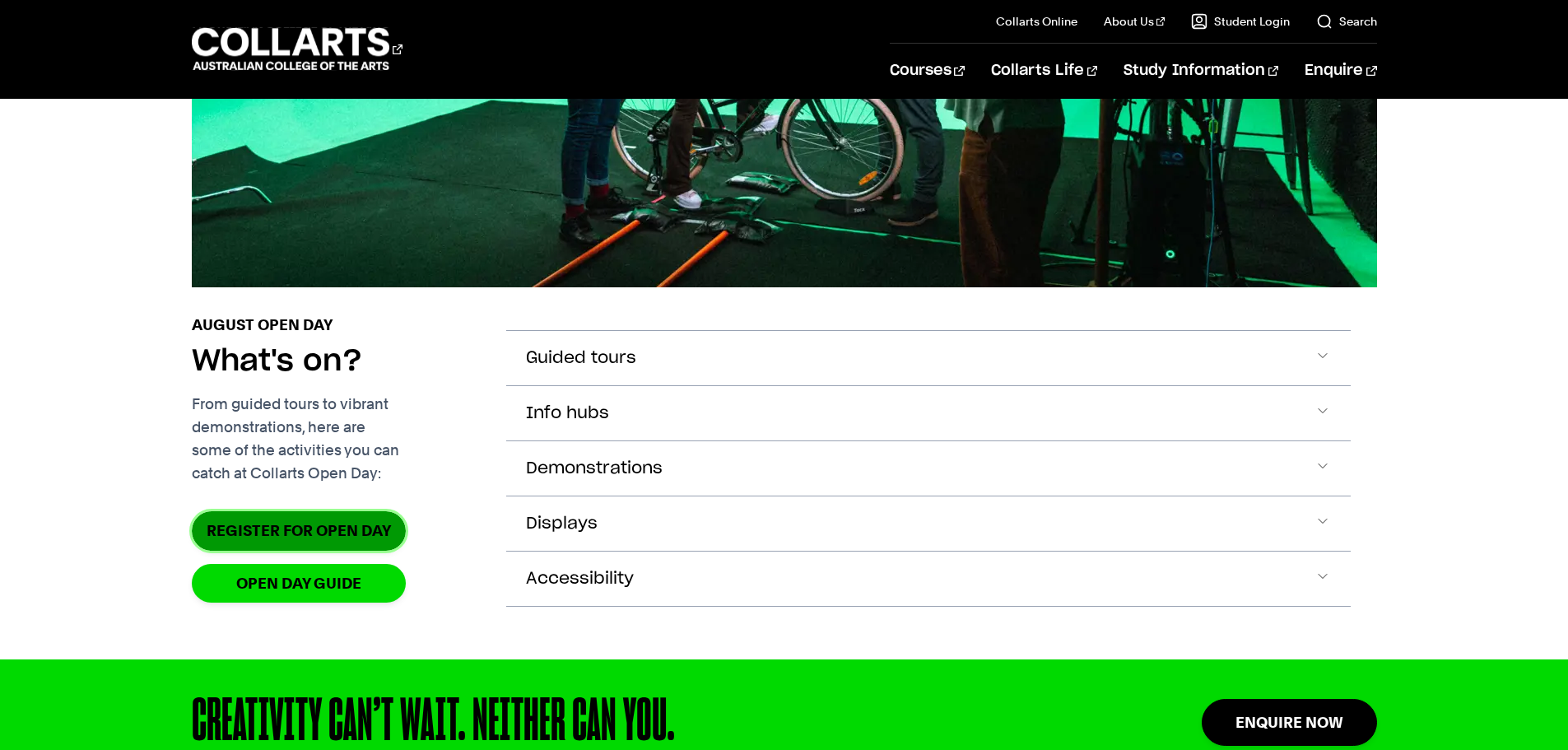 click on "Register for Open Day" at bounding box center (299, 530) 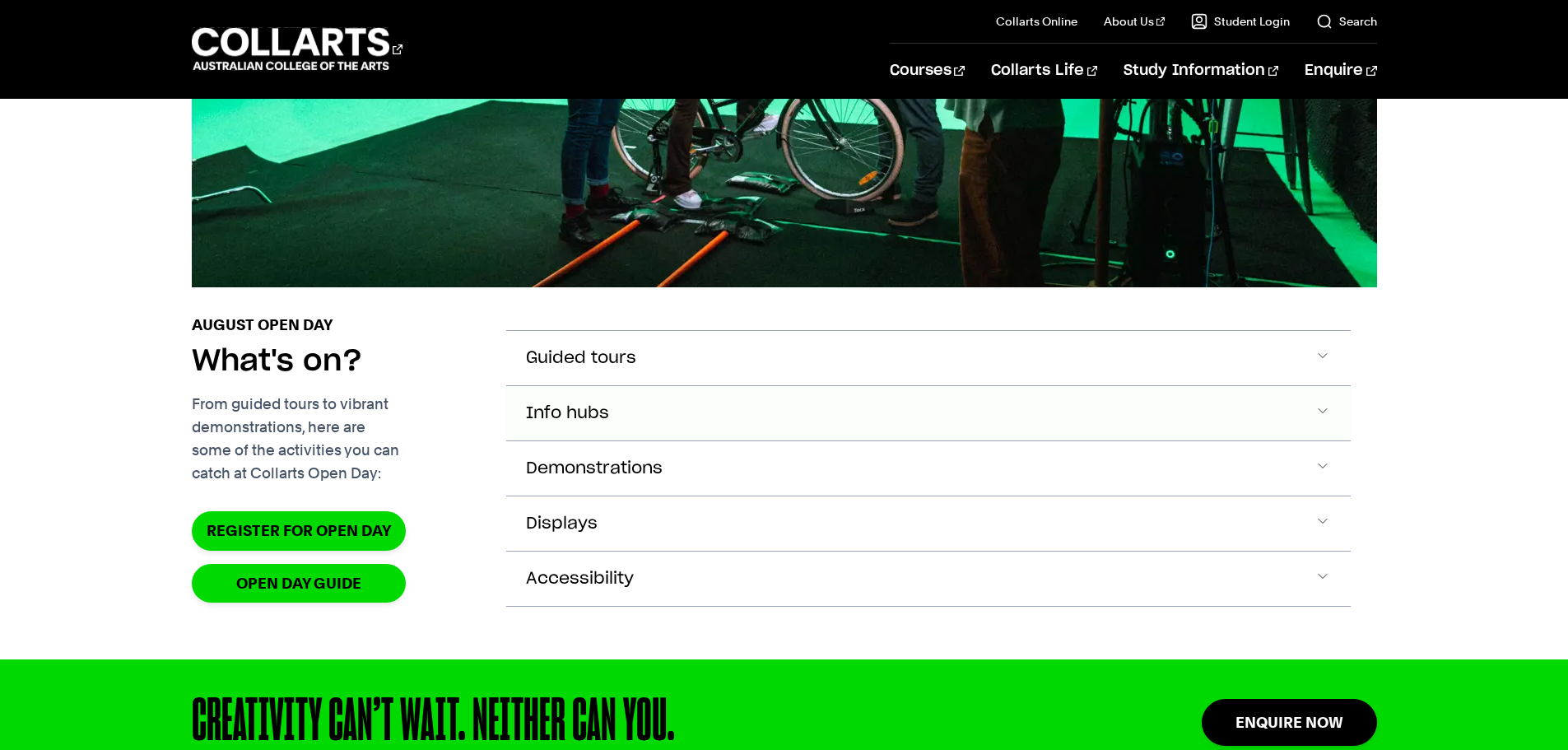 click on "Info hubs" at bounding box center (581, 358) 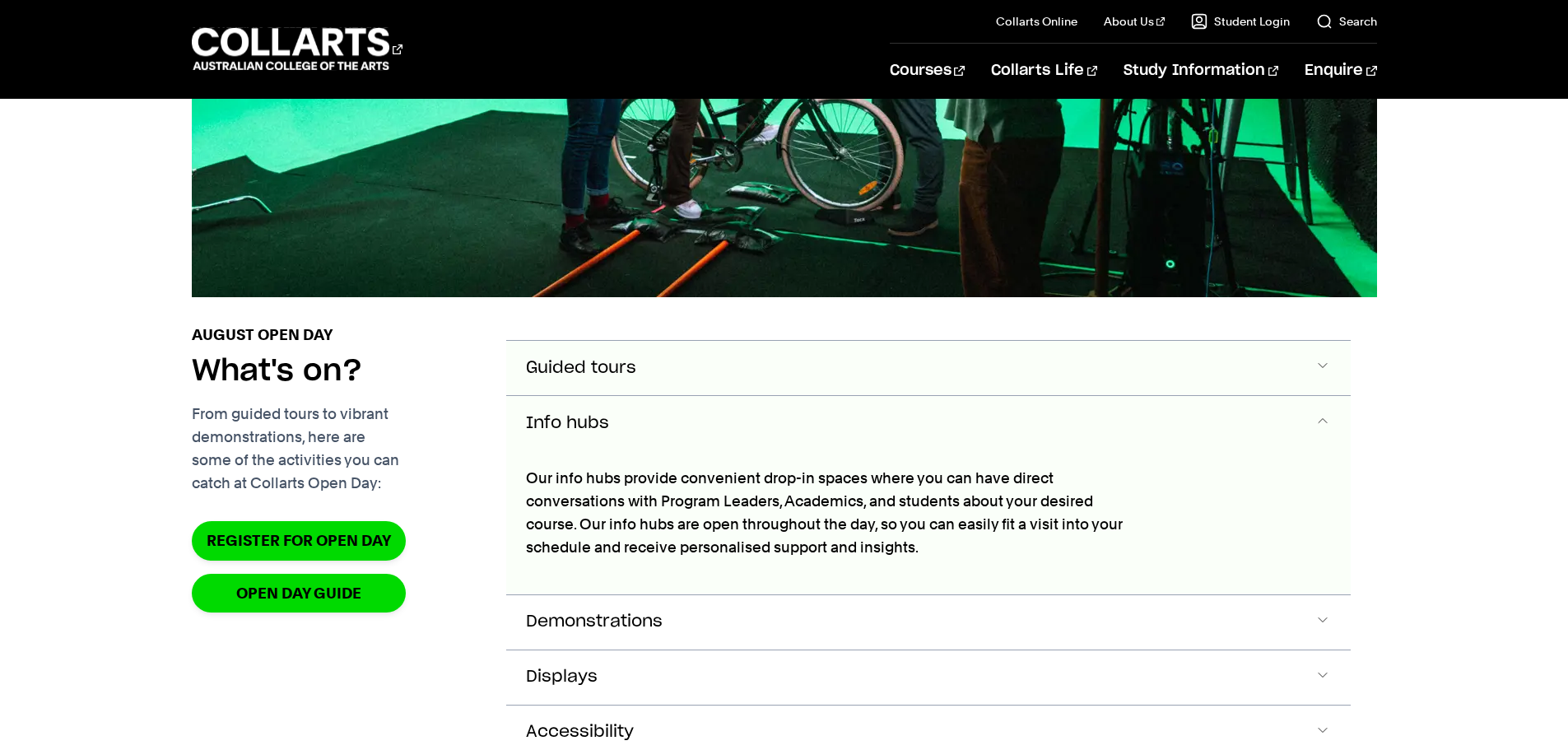 click on "Guided tours" at bounding box center [928, 368] 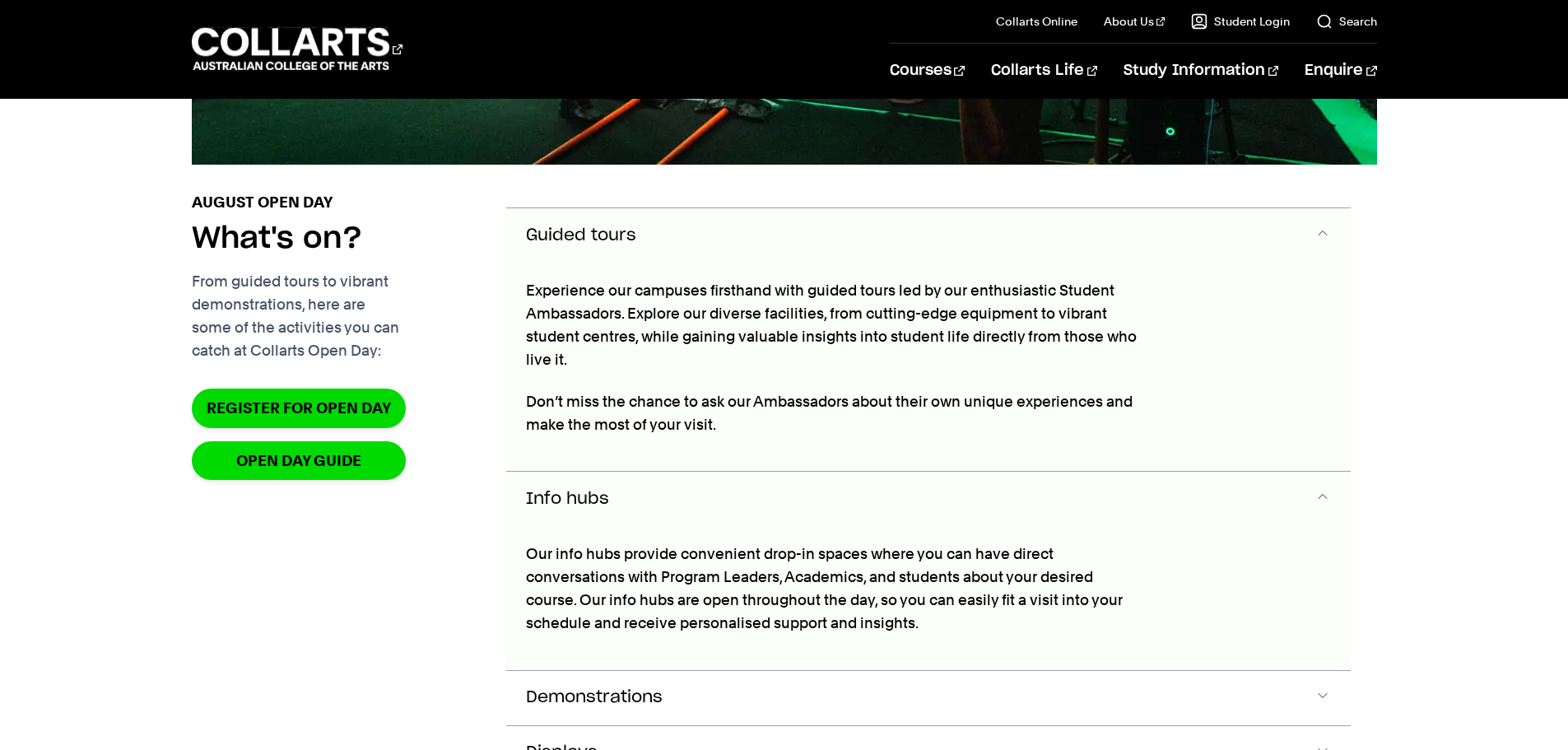 scroll, scrollTop: 2076, scrollLeft: 0, axis: vertical 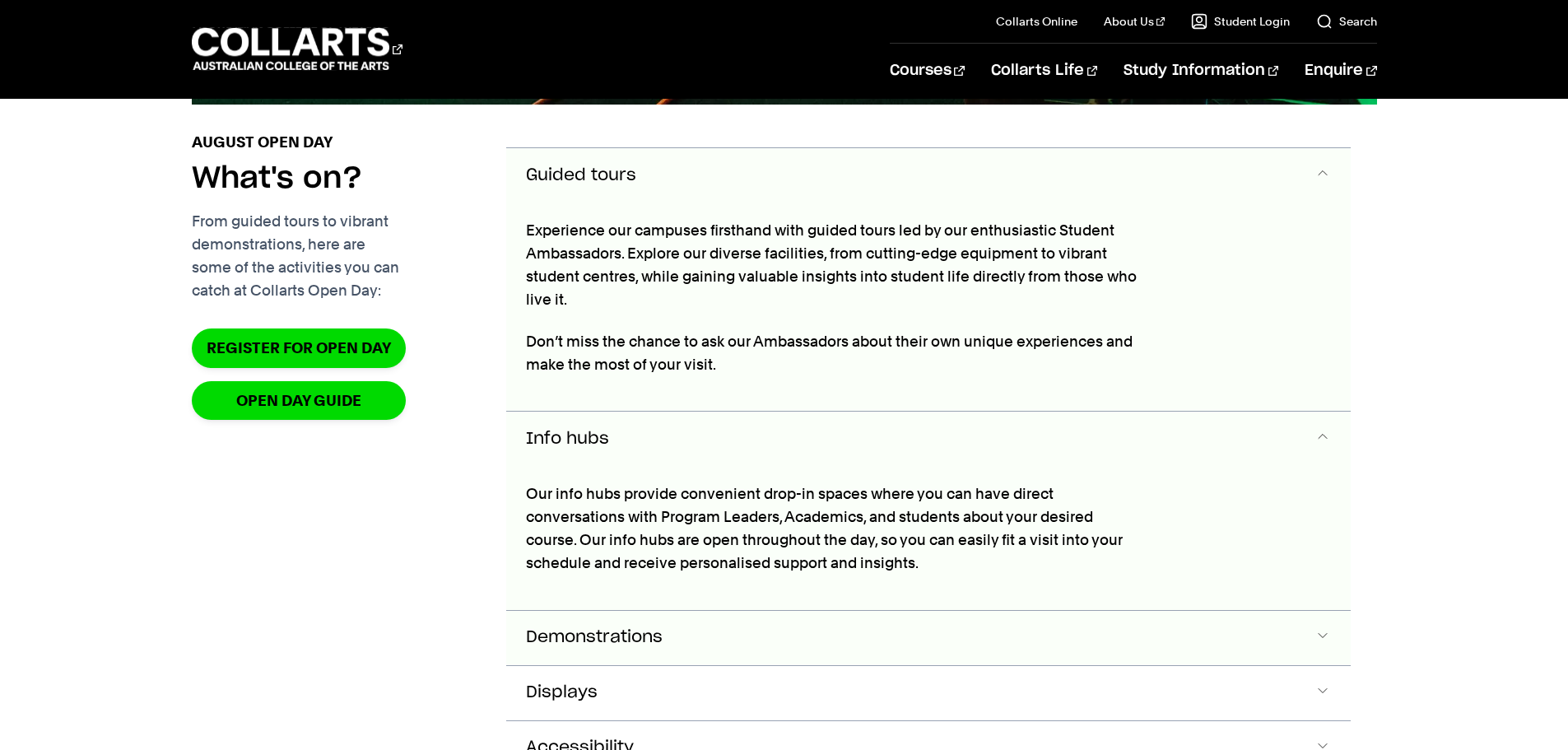 click on "Demonstrations" at bounding box center [928, 175] 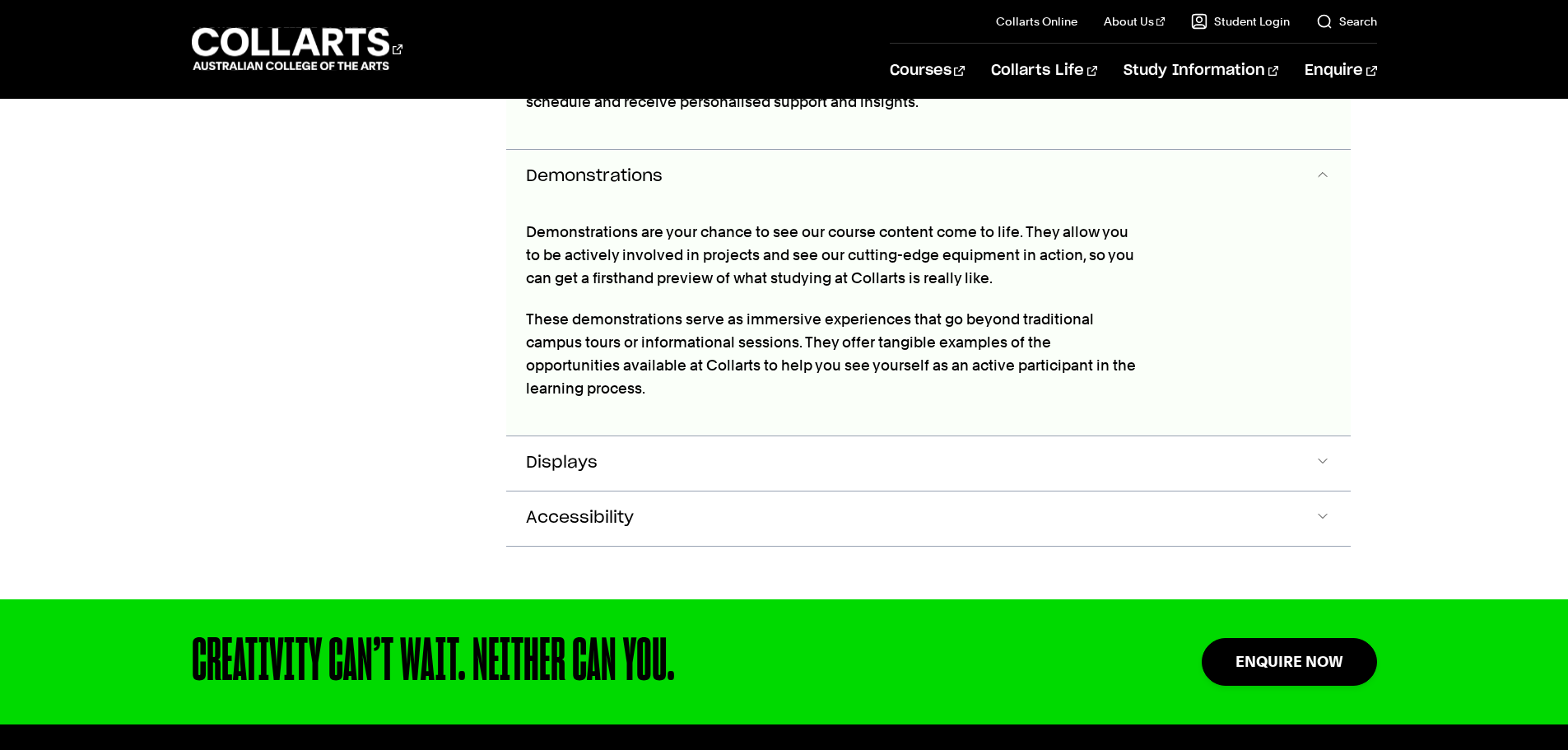 drag, startPoint x: 715, startPoint y: 461, endPoint x: 714, endPoint y: 471, distance: 10.0498756 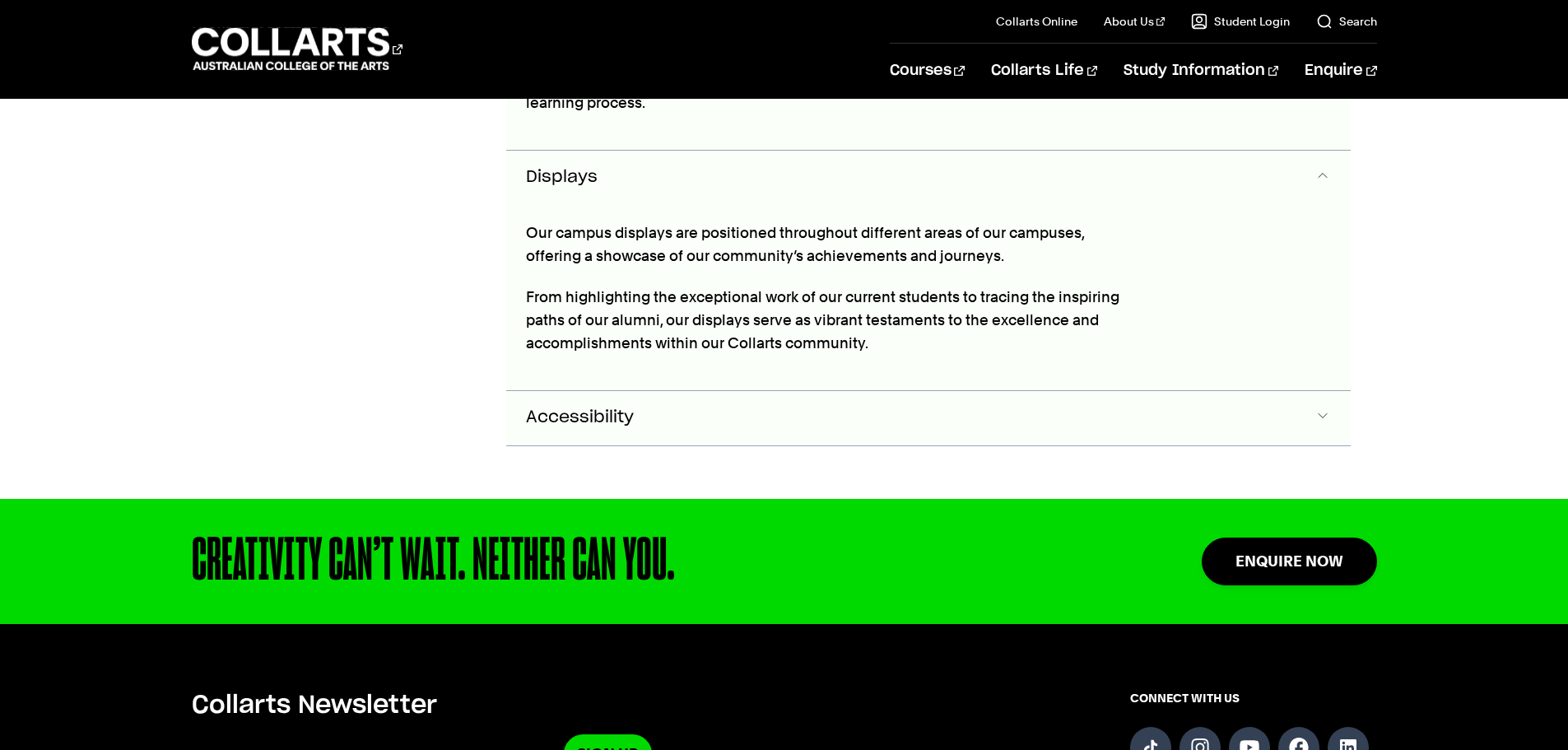 click on "Accessibility" at bounding box center (928, -571) 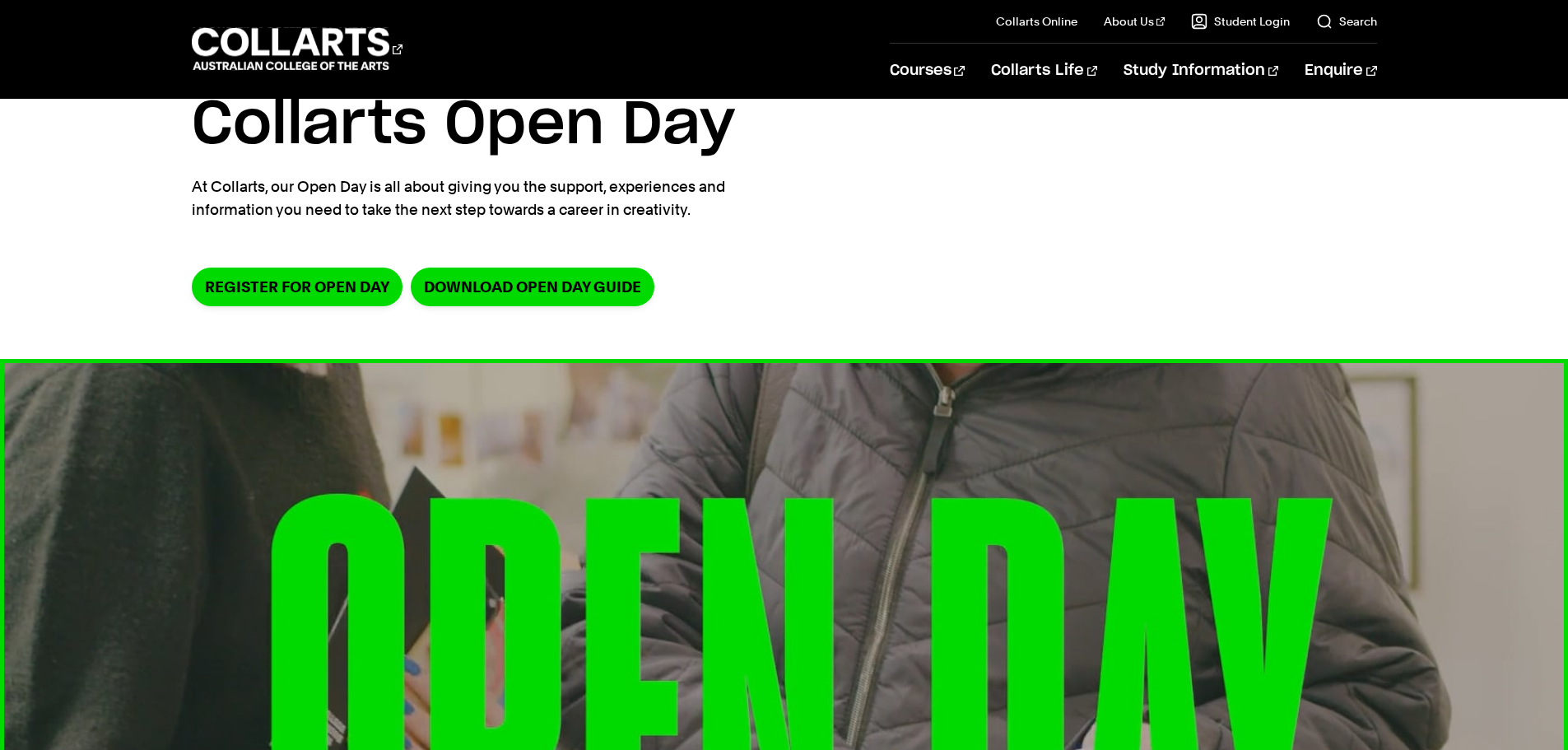 scroll, scrollTop: 0, scrollLeft: 0, axis: both 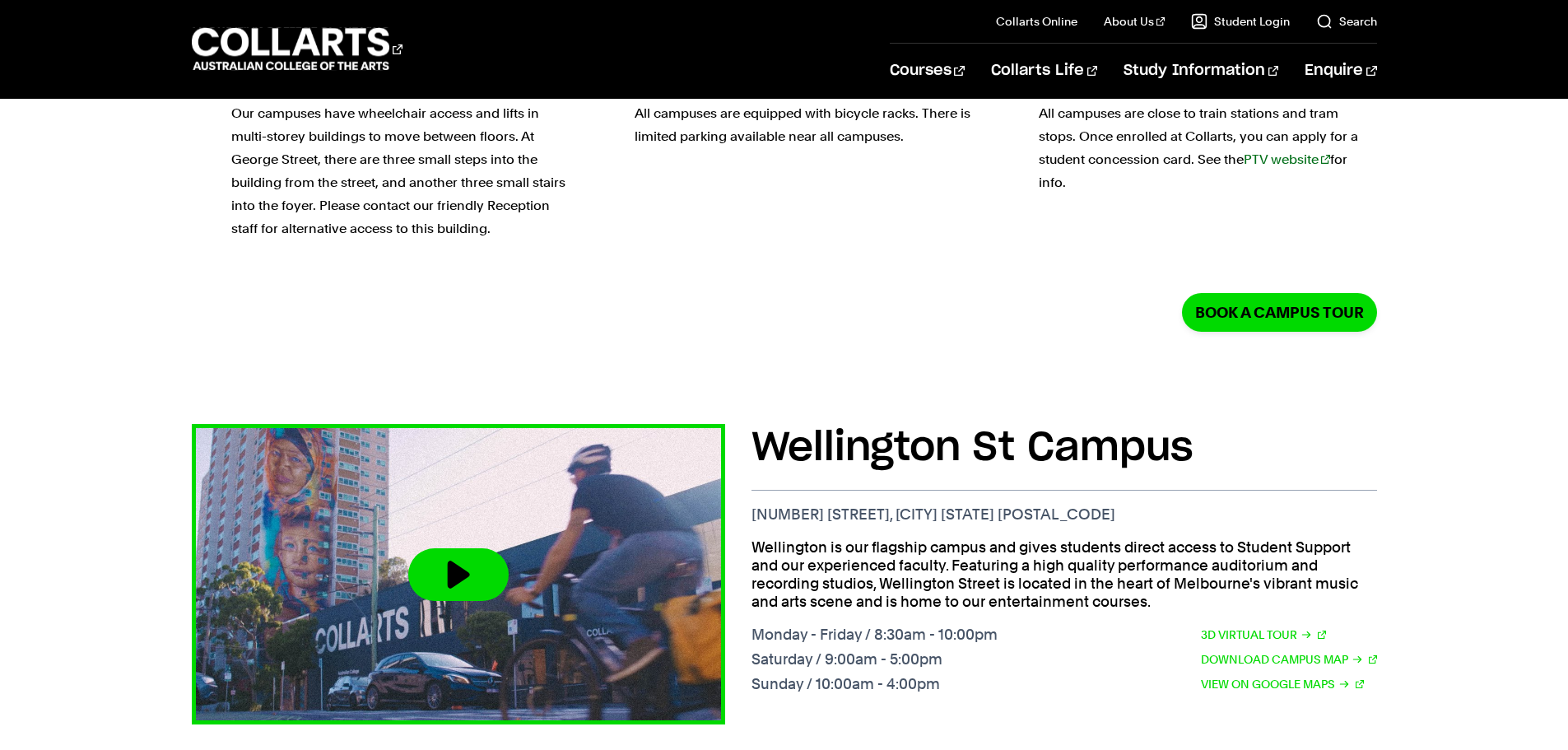 click at bounding box center (458, 575) 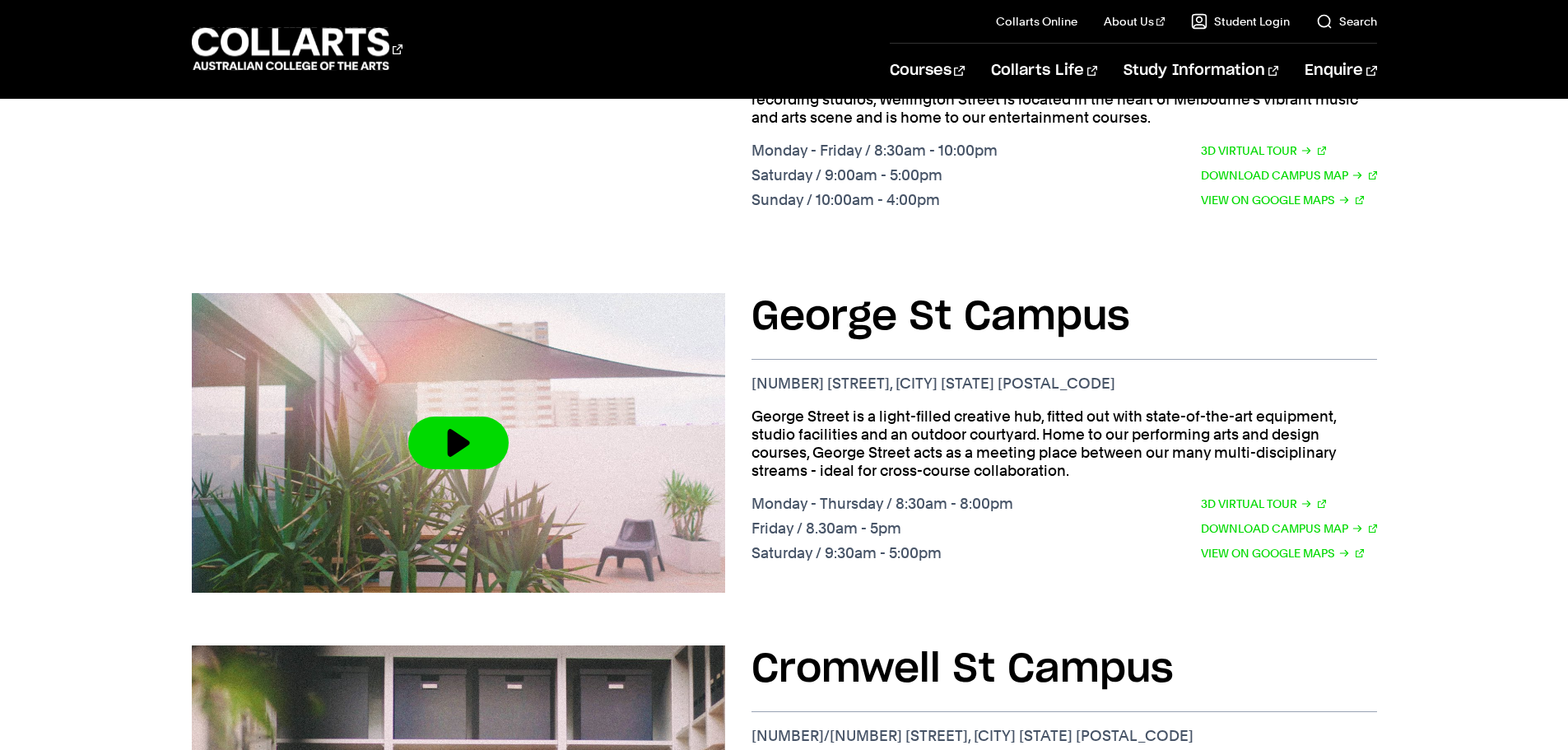 scroll, scrollTop: 823, scrollLeft: 0, axis: vertical 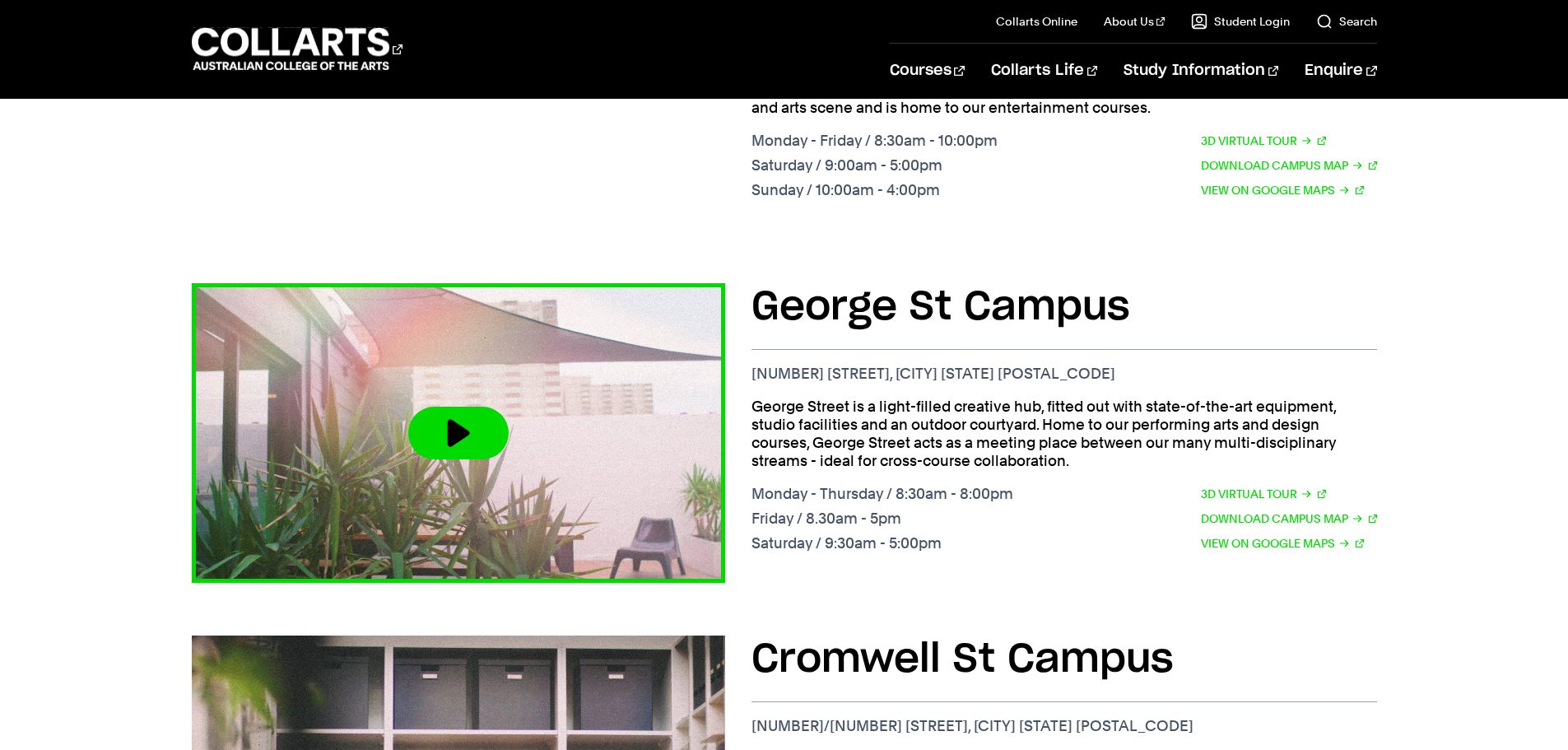 click at bounding box center [458, 433] 